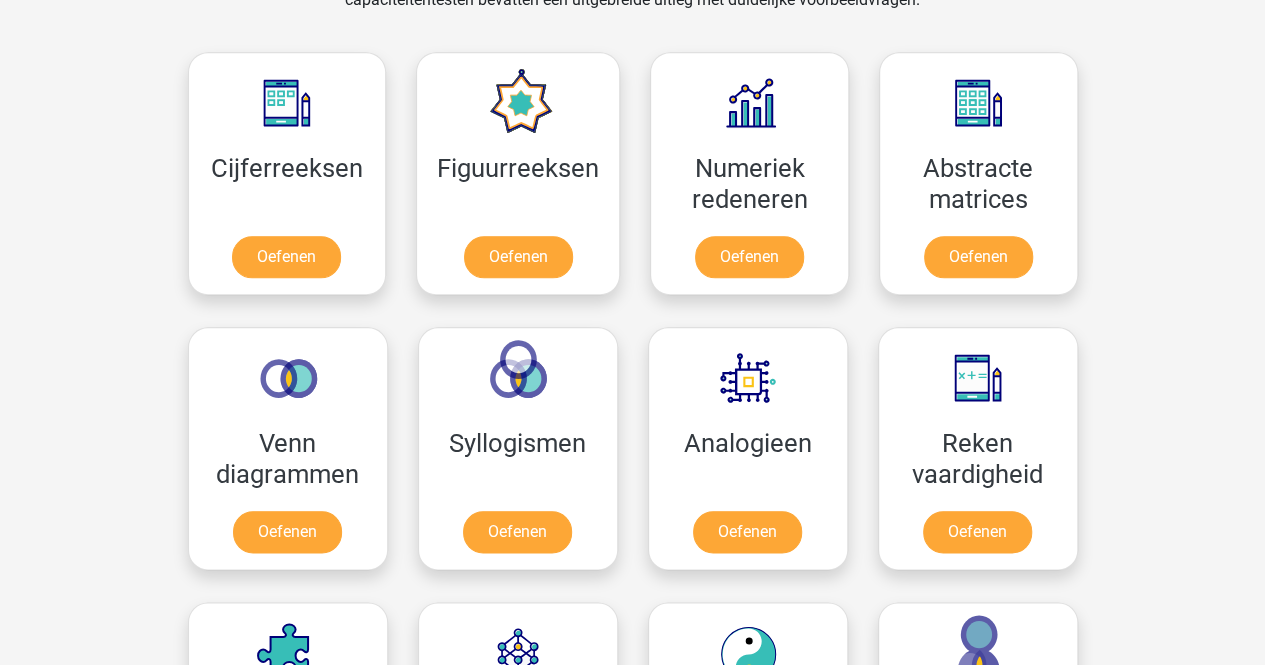 scroll, scrollTop: 800, scrollLeft: 0, axis: vertical 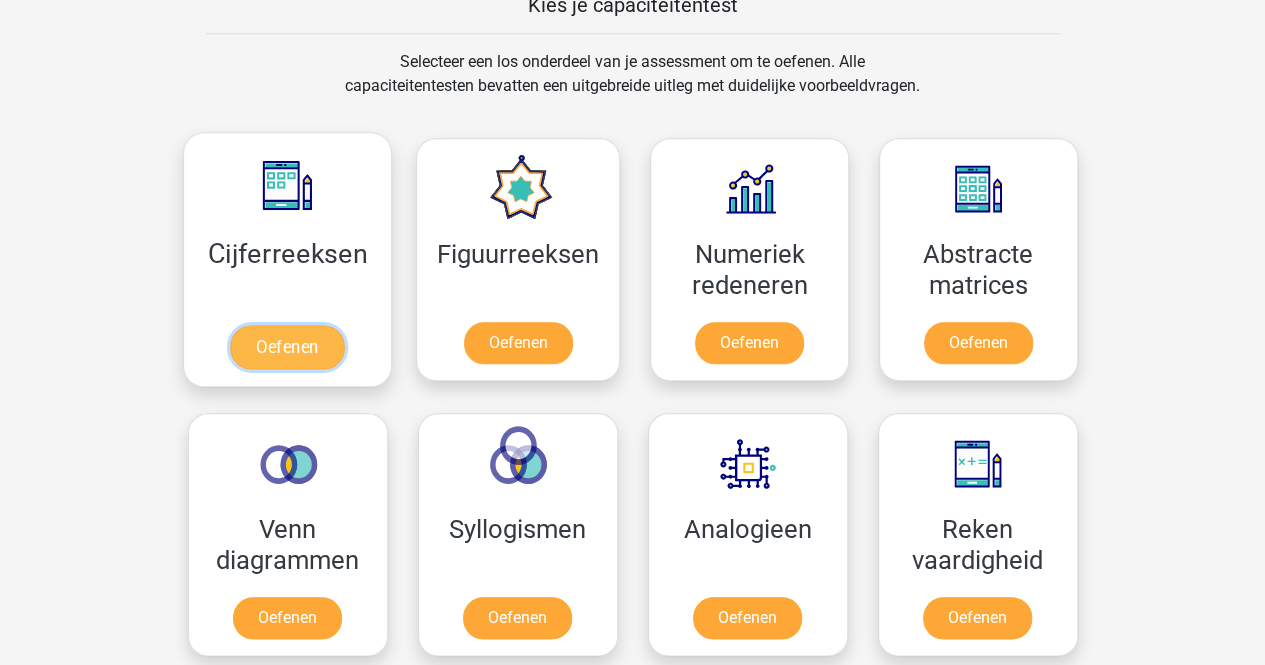 click on "Oefenen" at bounding box center (287, 347) 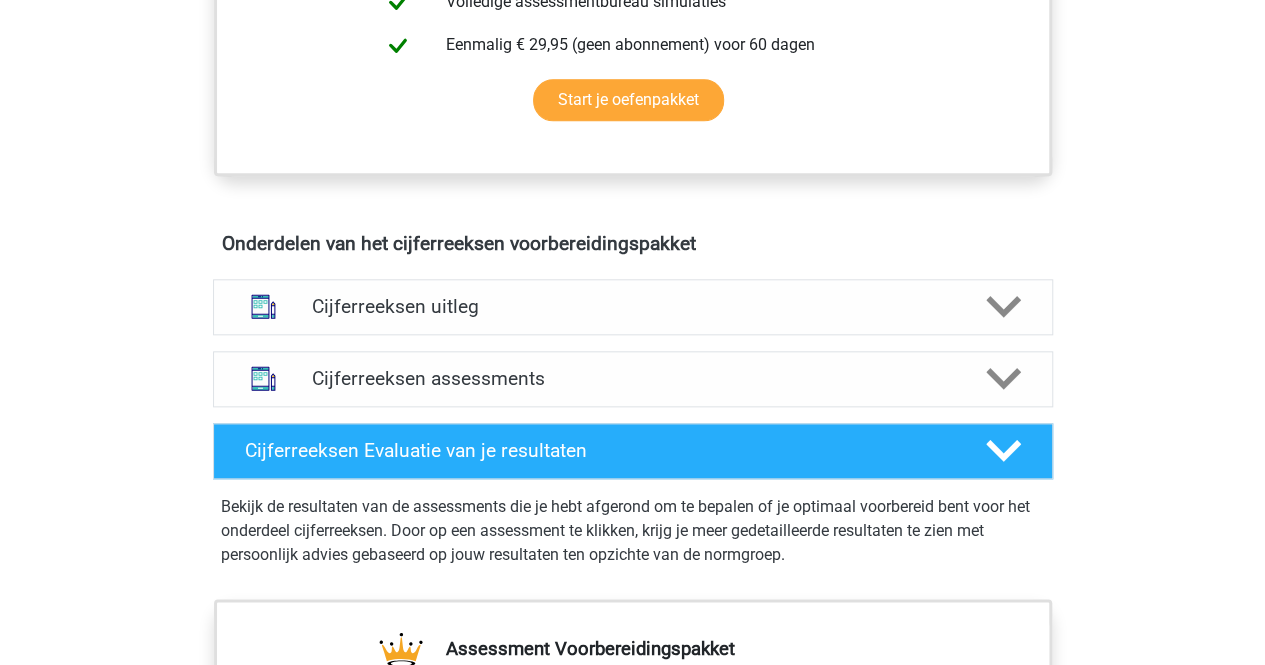 scroll, scrollTop: 1000, scrollLeft: 0, axis: vertical 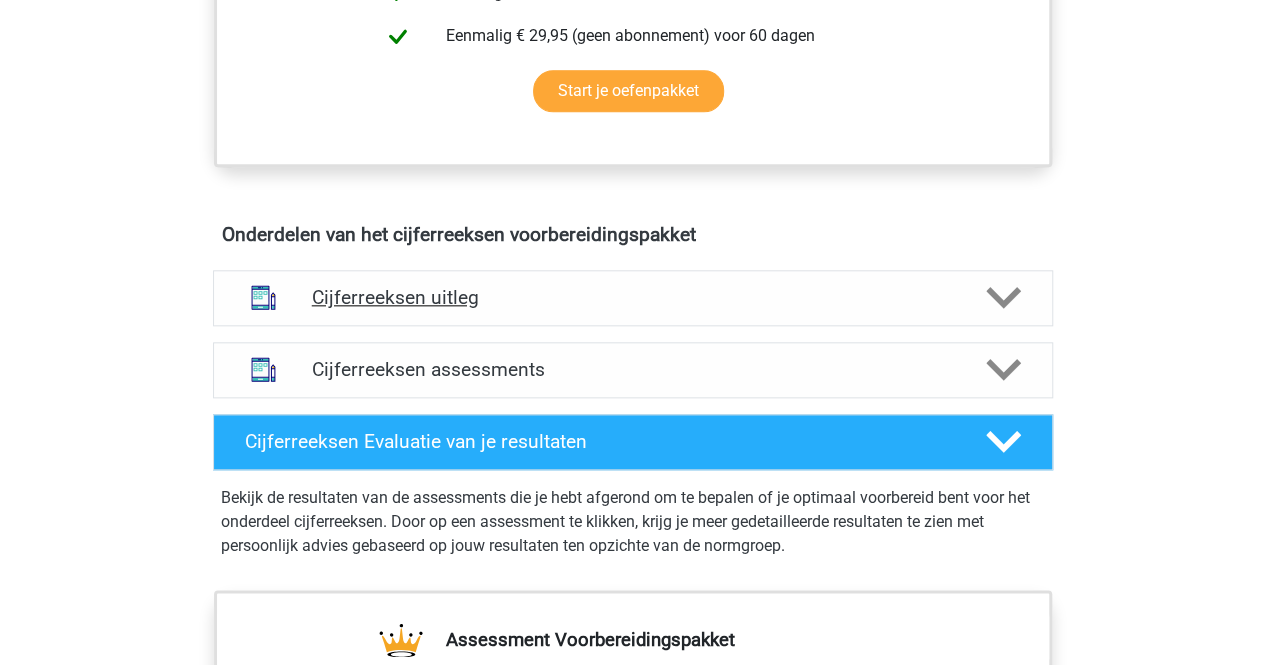 click 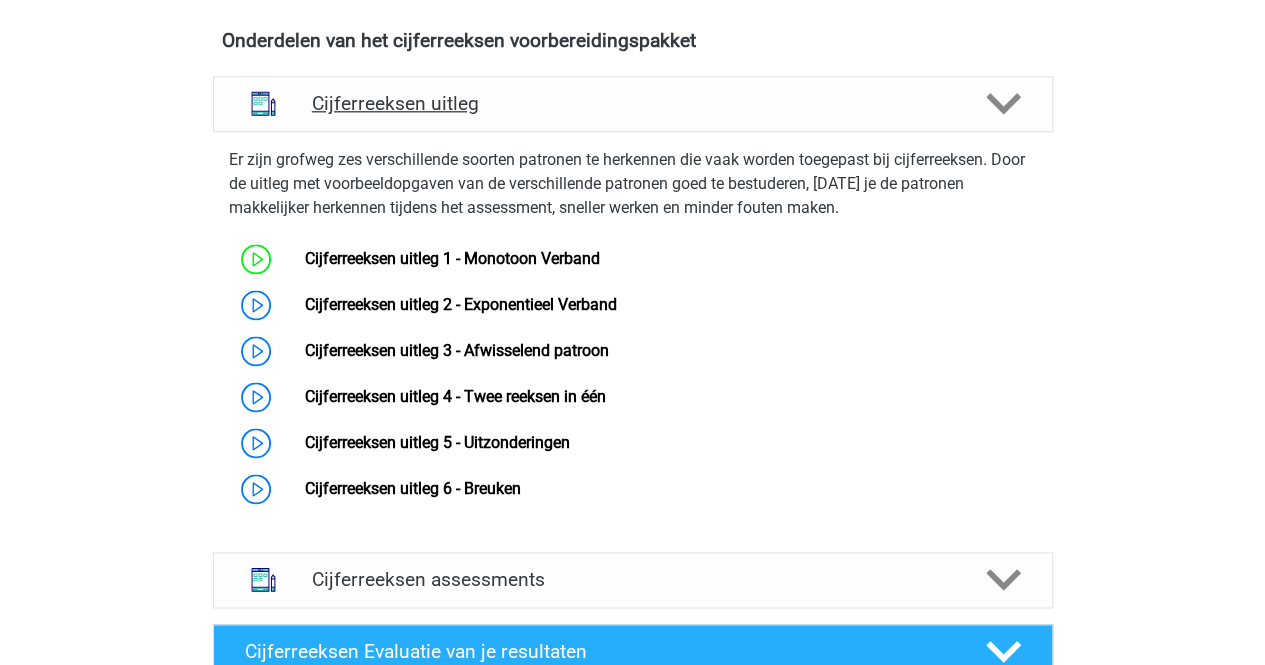 scroll, scrollTop: 1200, scrollLeft: 0, axis: vertical 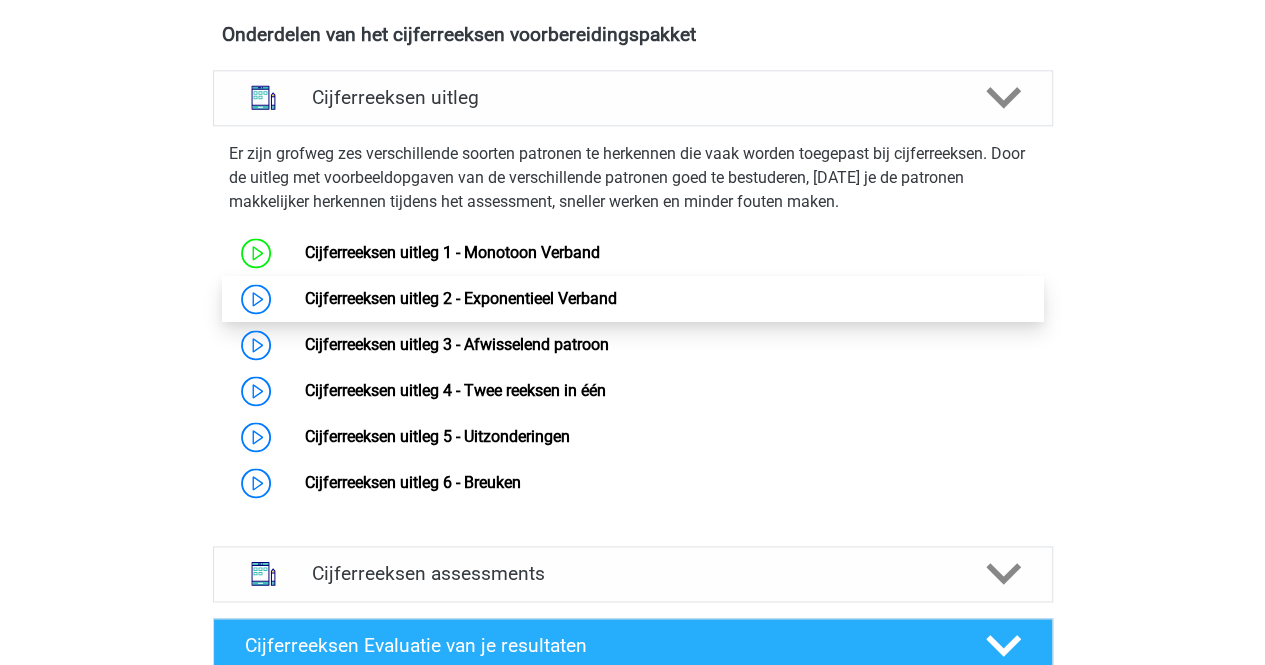 click on "Cijferreeksen uitleg 2 - Exponentieel Verband" at bounding box center [461, 298] 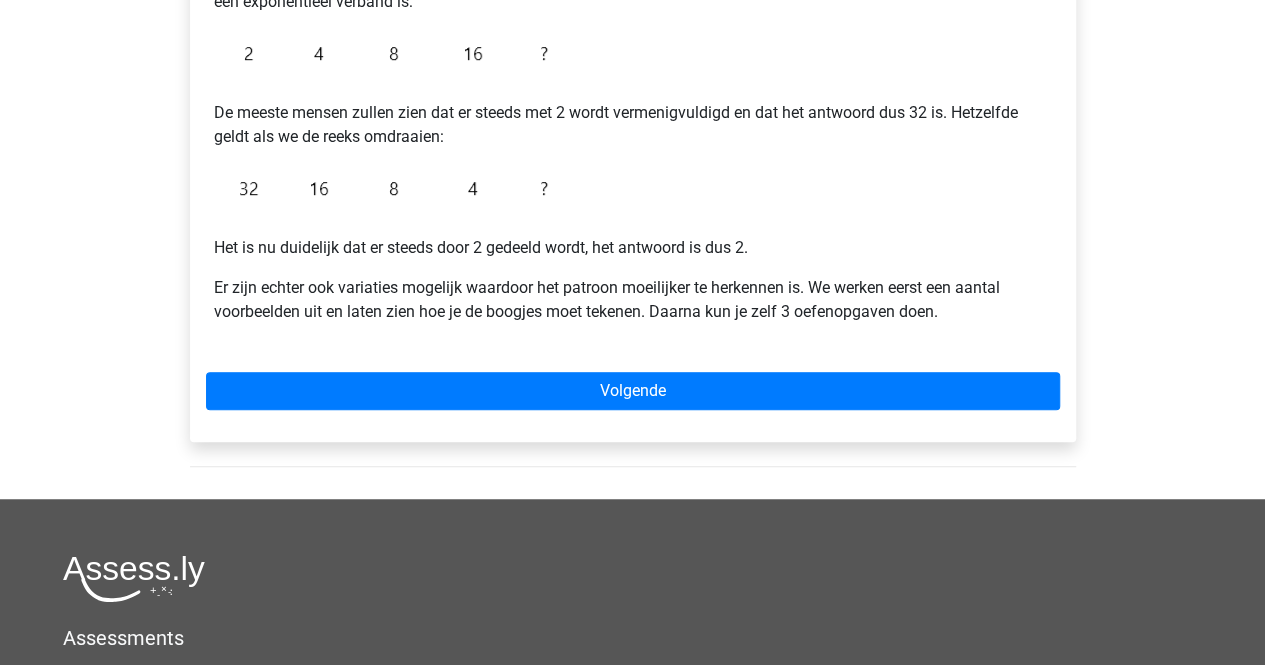 scroll, scrollTop: 480, scrollLeft: 0, axis: vertical 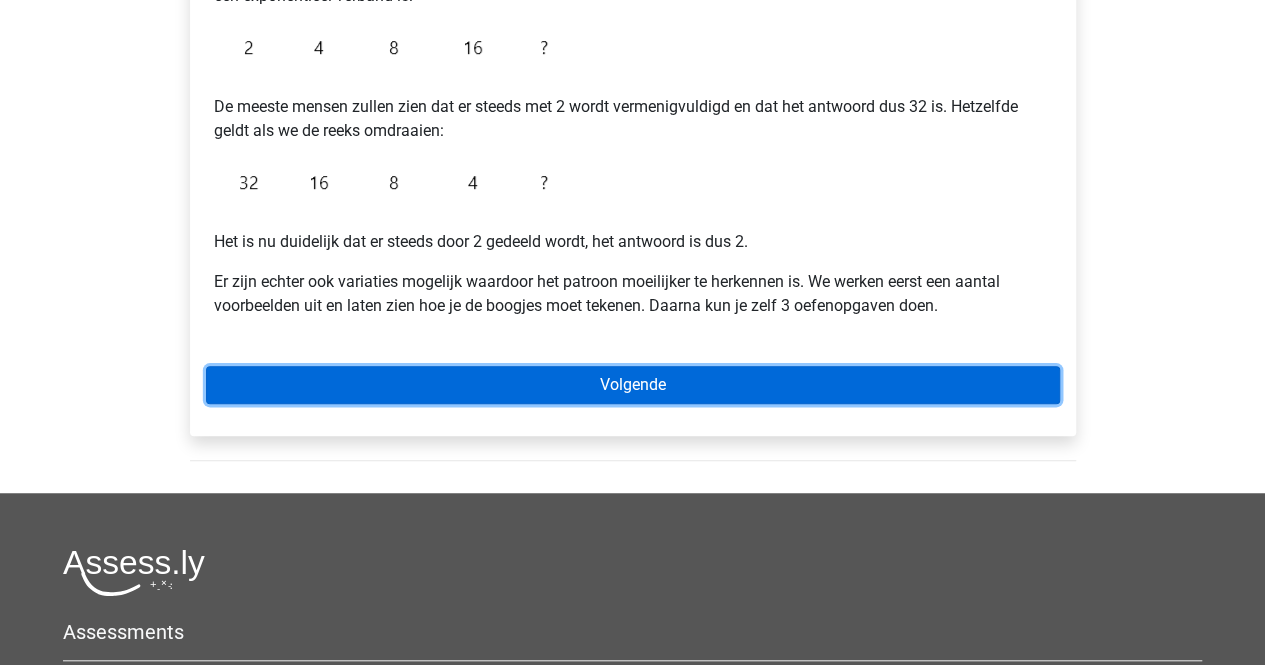 click on "Volgende" at bounding box center [633, 385] 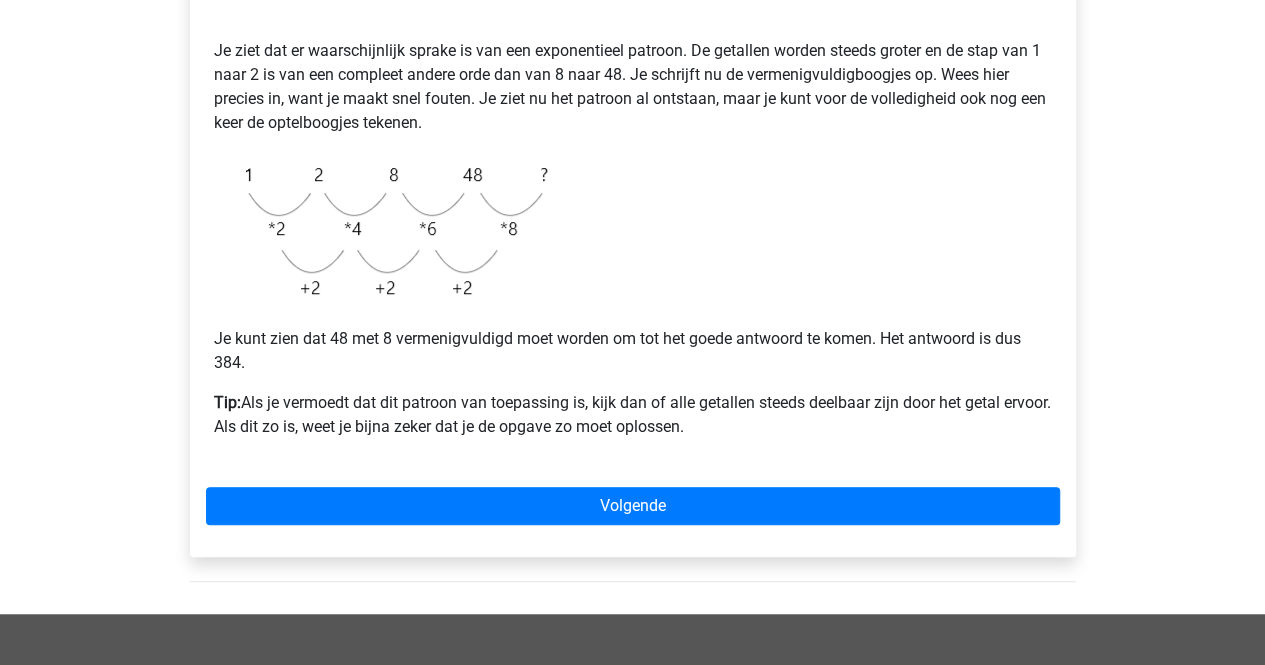scroll, scrollTop: 480, scrollLeft: 0, axis: vertical 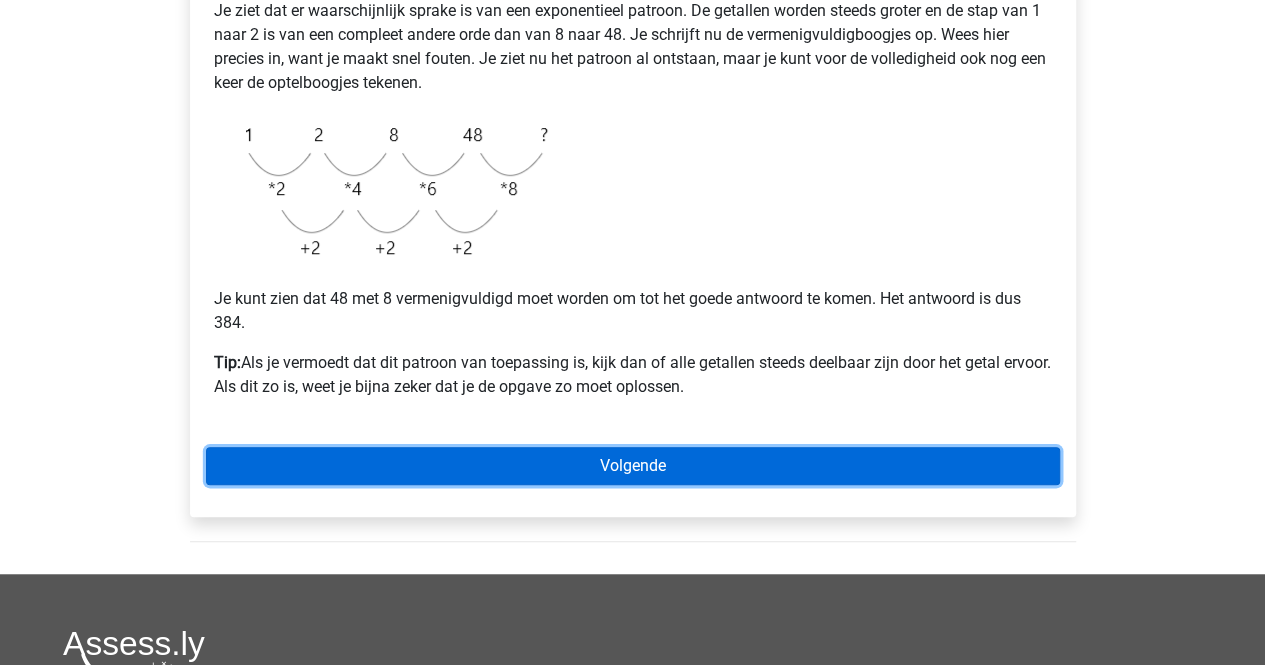 click on "Volgende" at bounding box center (633, 466) 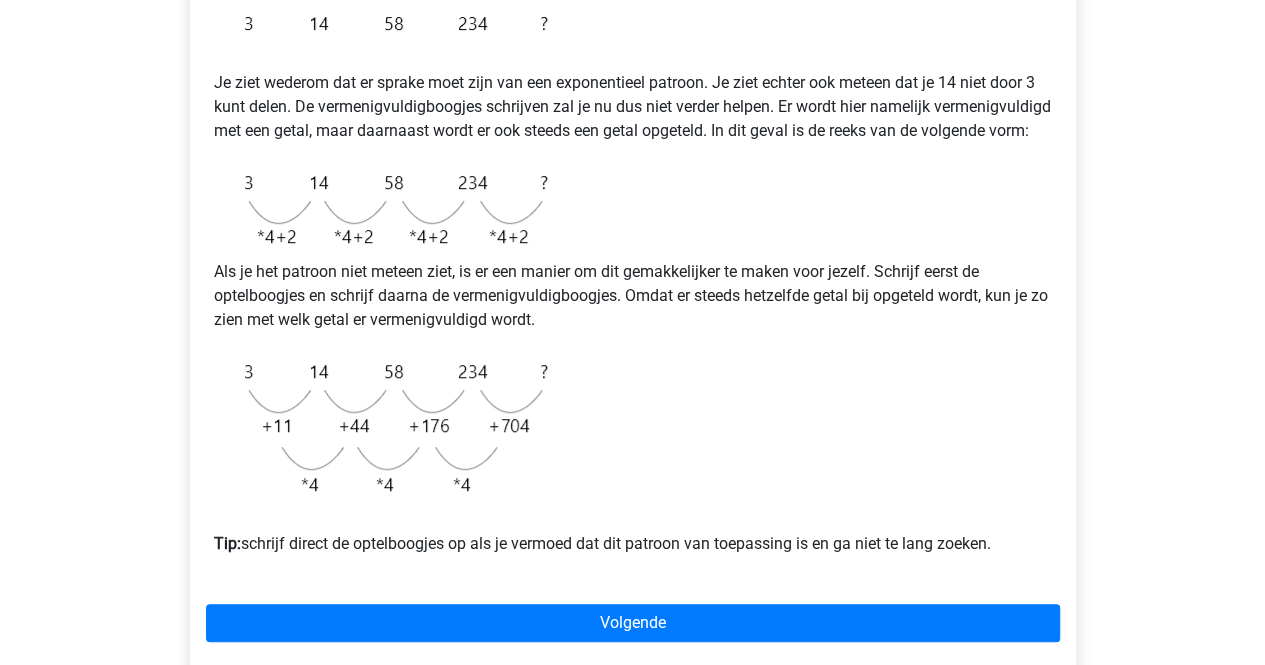 scroll, scrollTop: 560, scrollLeft: 0, axis: vertical 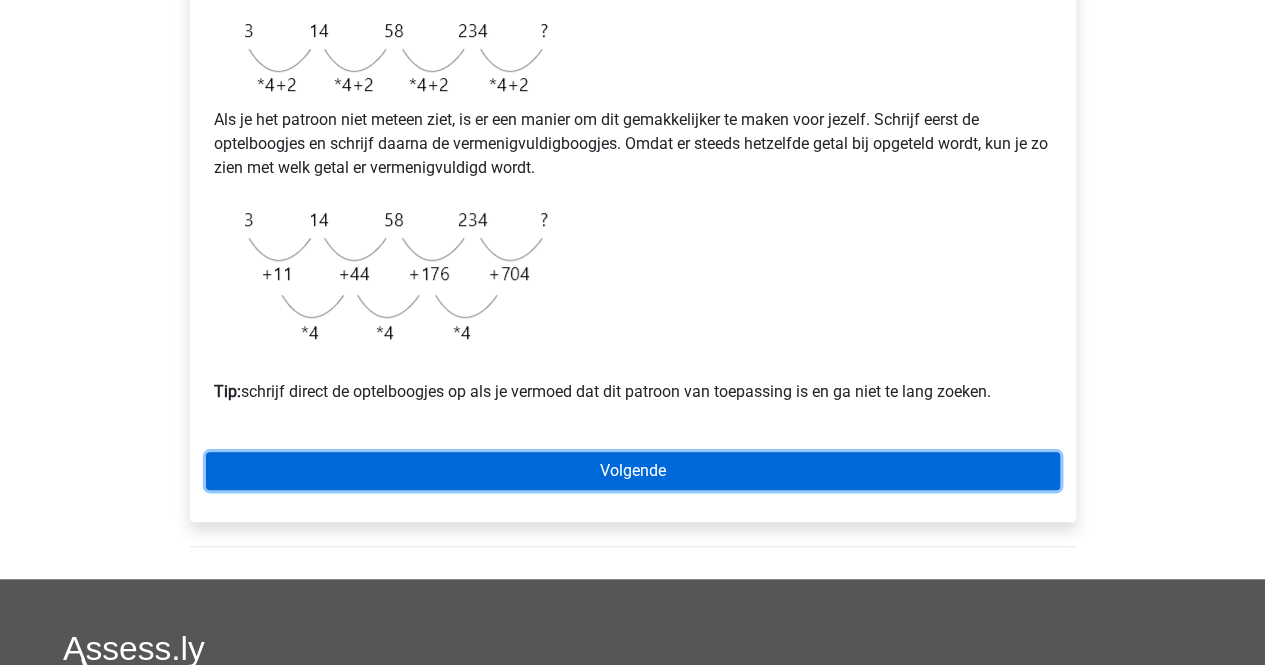 click on "Volgende" at bounding box center (633, 471) 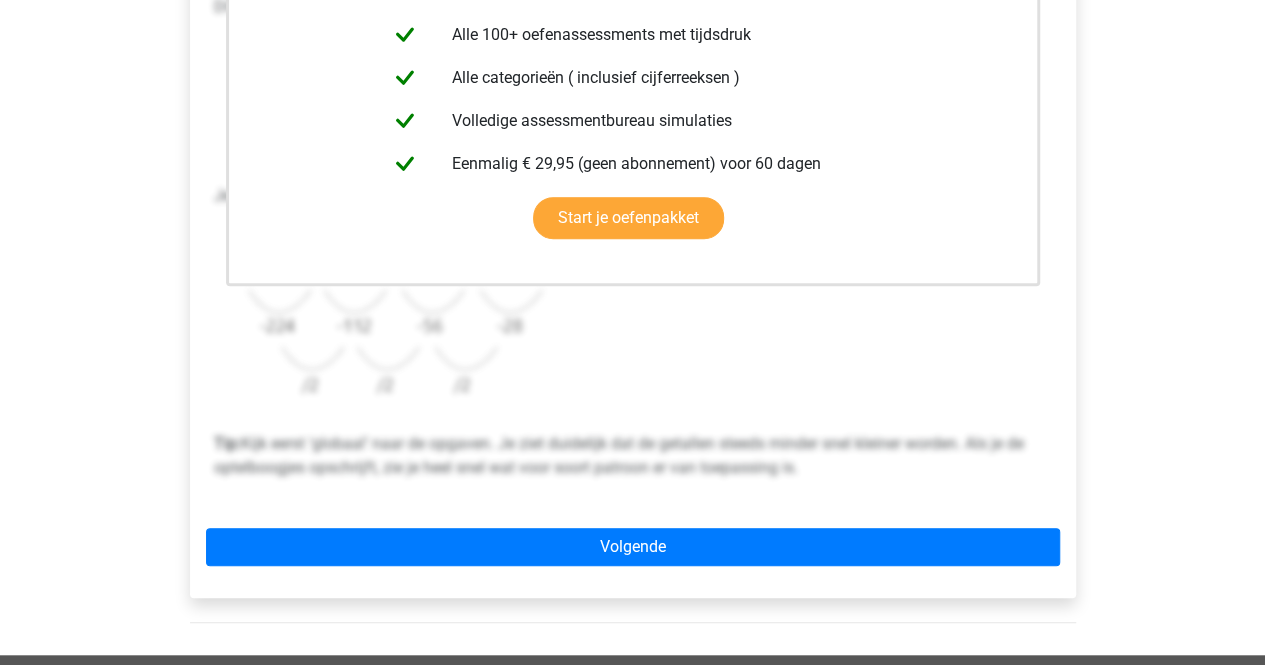 scroll, scrollTop: 520, scrollLeft: 0, axis: vertical 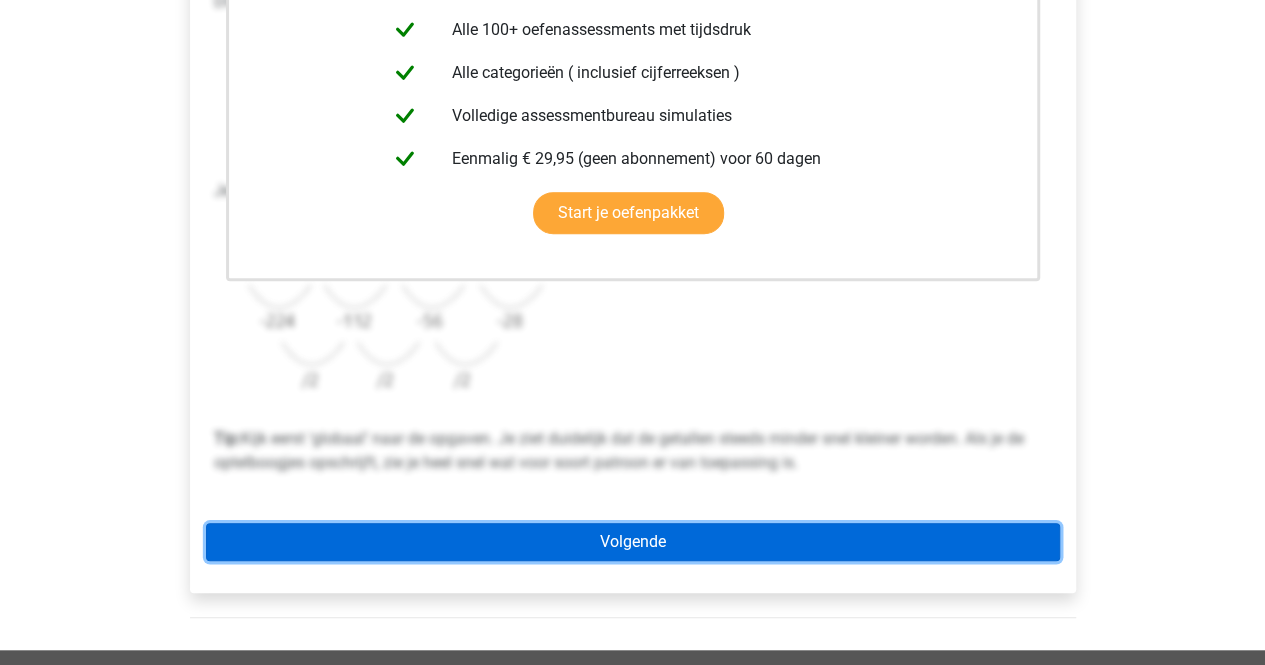 click on "Volgende" at bounding box center [633, 542] 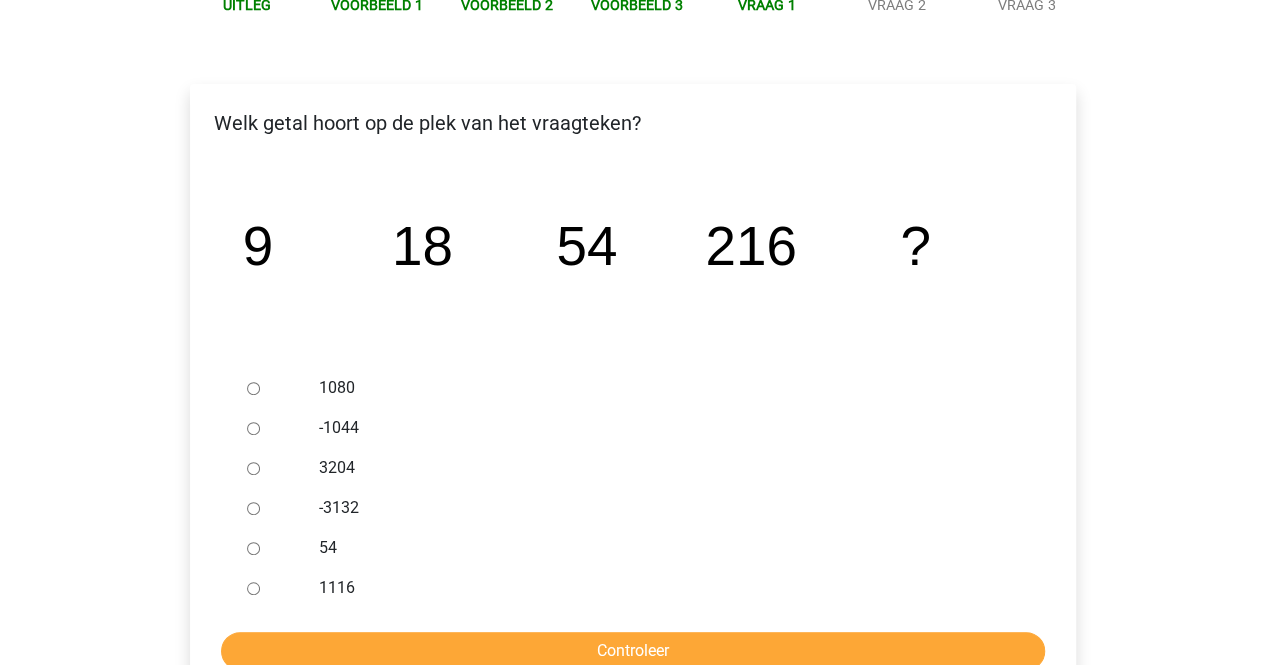 scroll, scrollTop: 280, scrollLeft: 0, axis: vertical 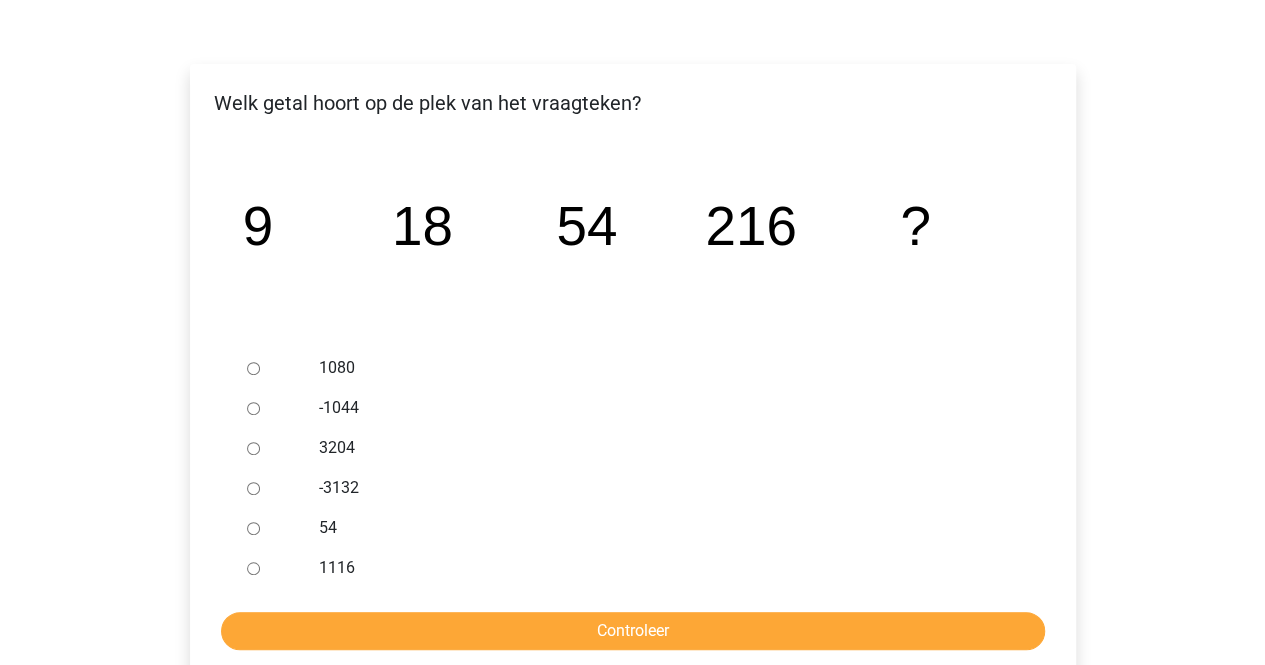click on "1080" at bounding box center [253, 368] 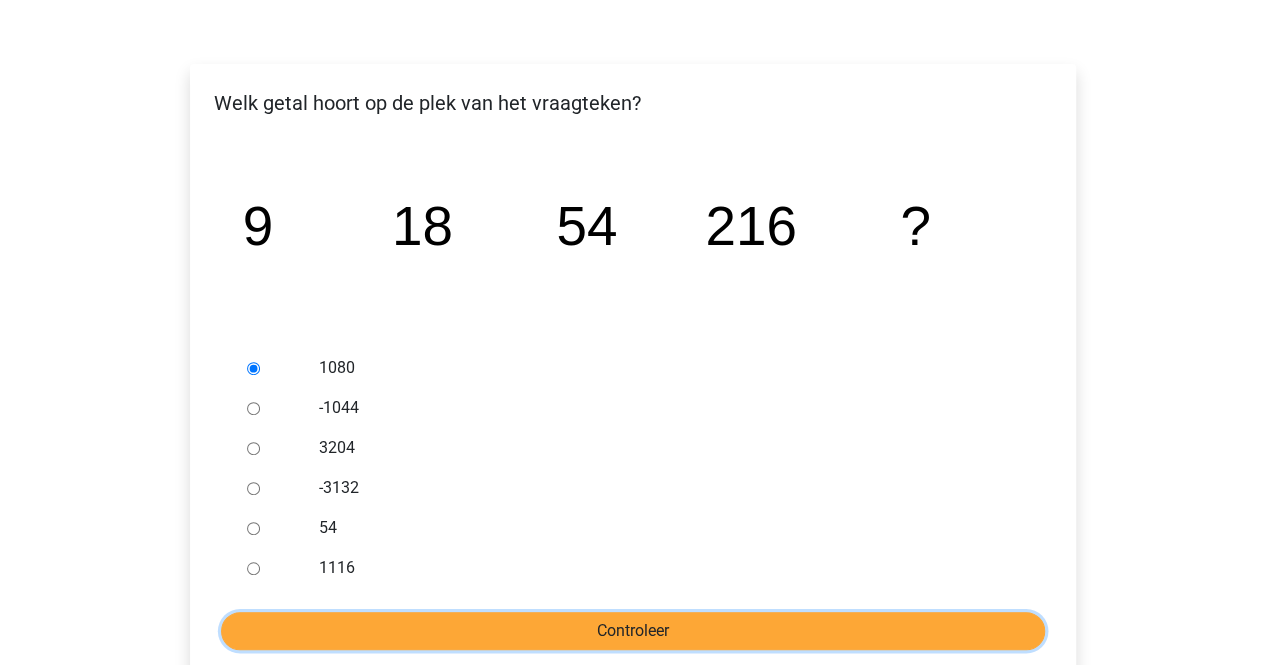 click on "Controleer" at bounding box center (633, 631) 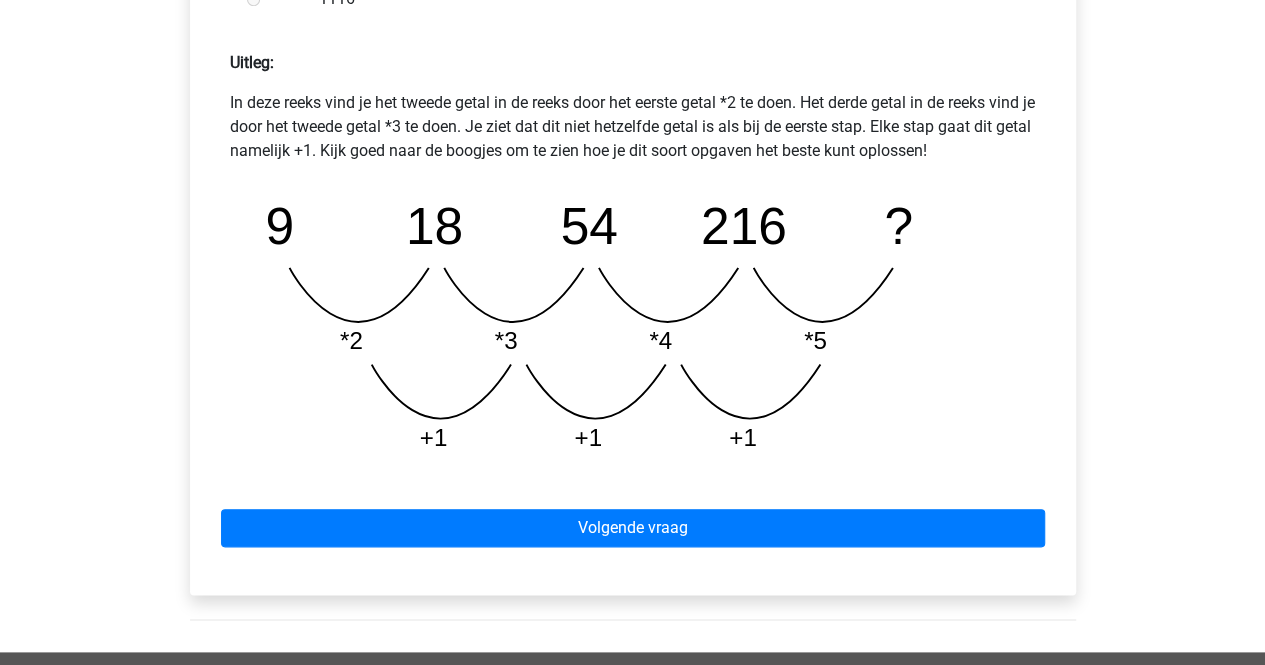 scroll, scrollTop: 880, scrollLeft: 0, axis: vertical 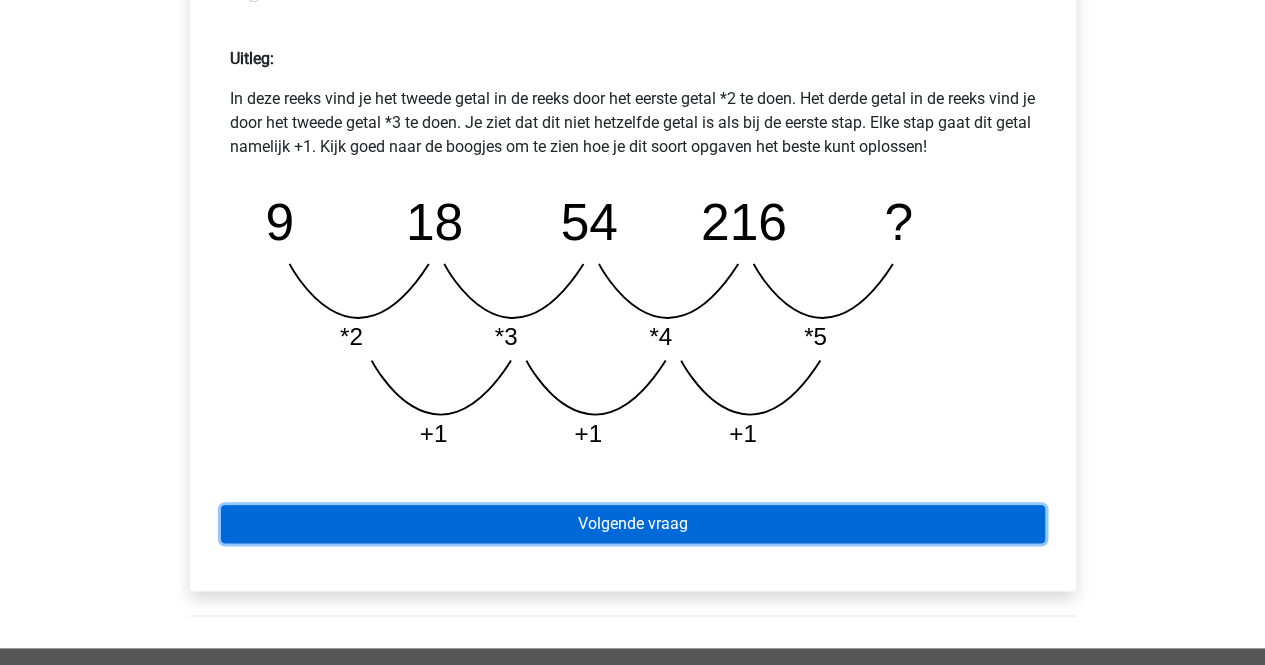click on "Volgende vraag" at bounding box center [633, 524] 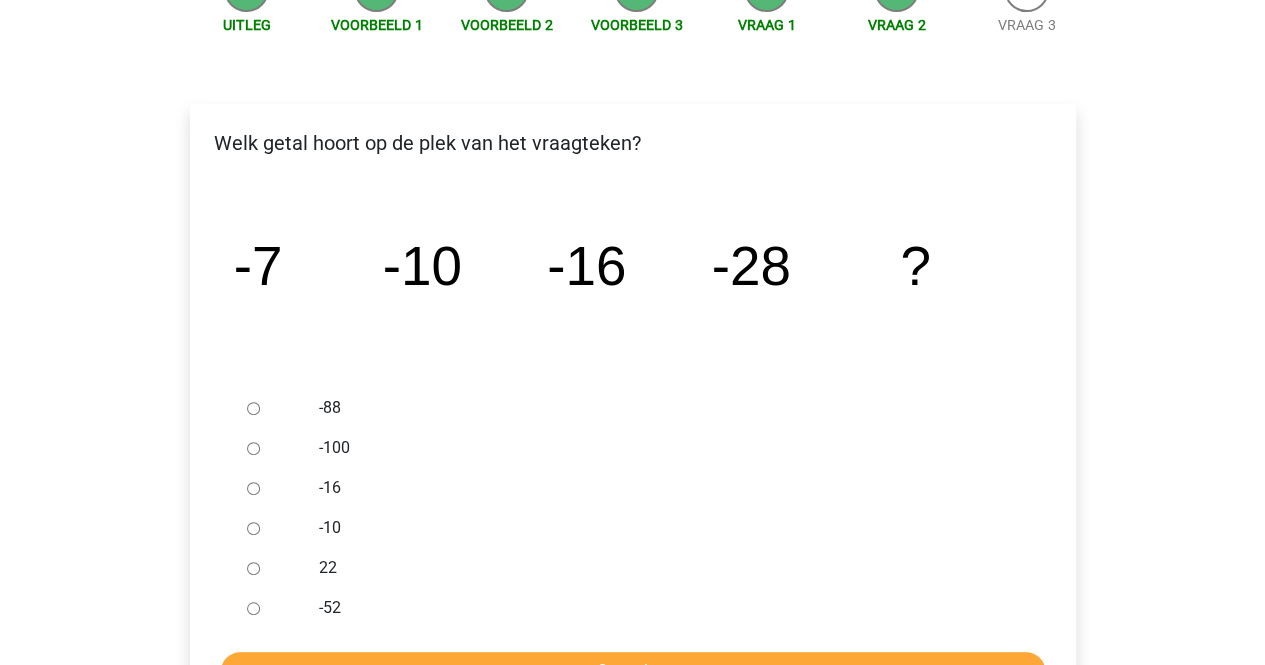 scroll, scrollTop: 280, scrollLeft: 0, axis: vertical 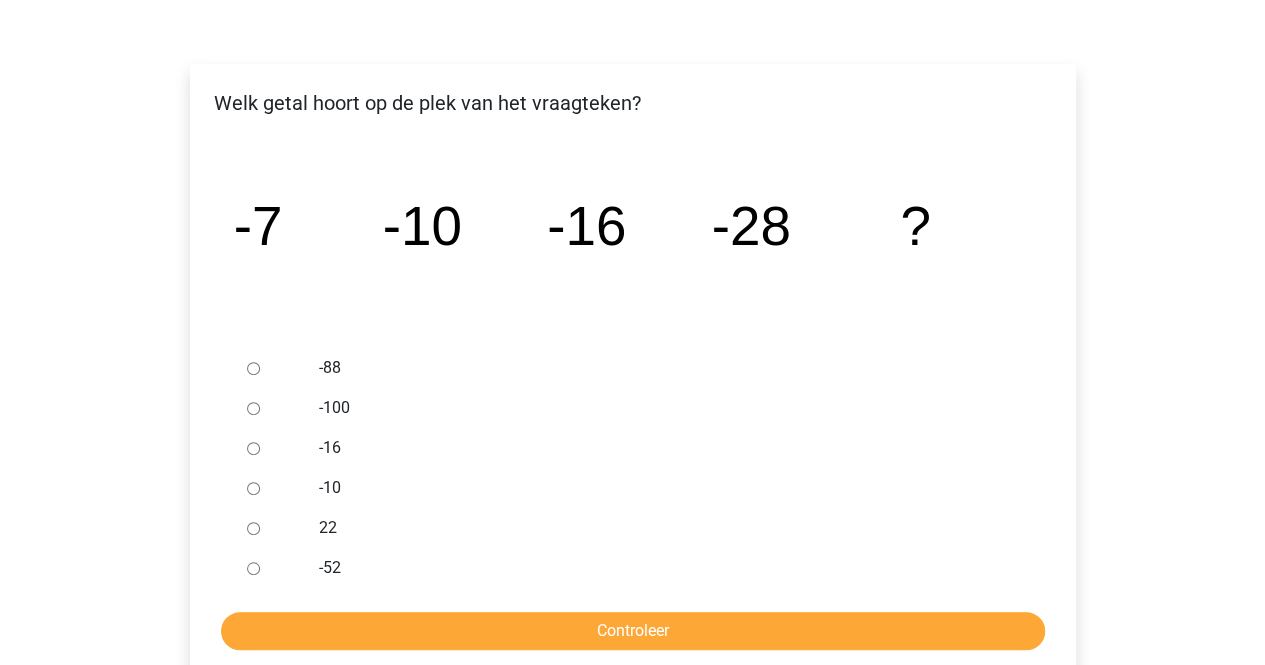 click on "-52" at bounding box center [253, 568] 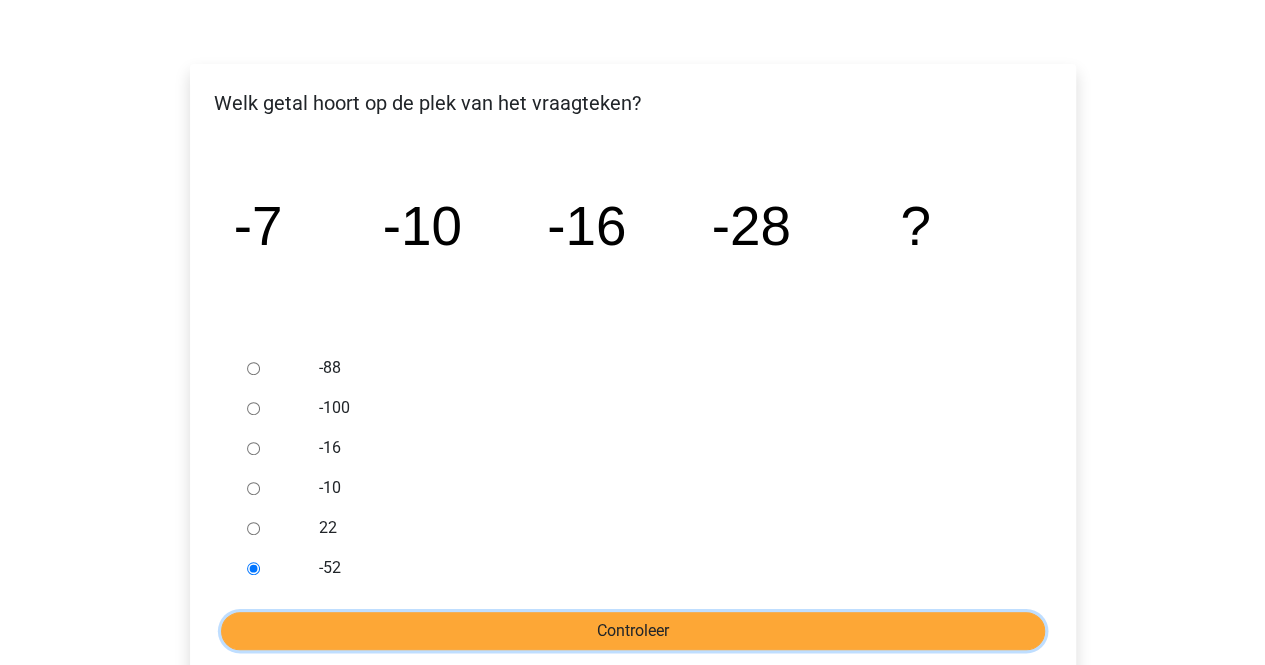 click on "Controleer" at bounding box center (633, 631) 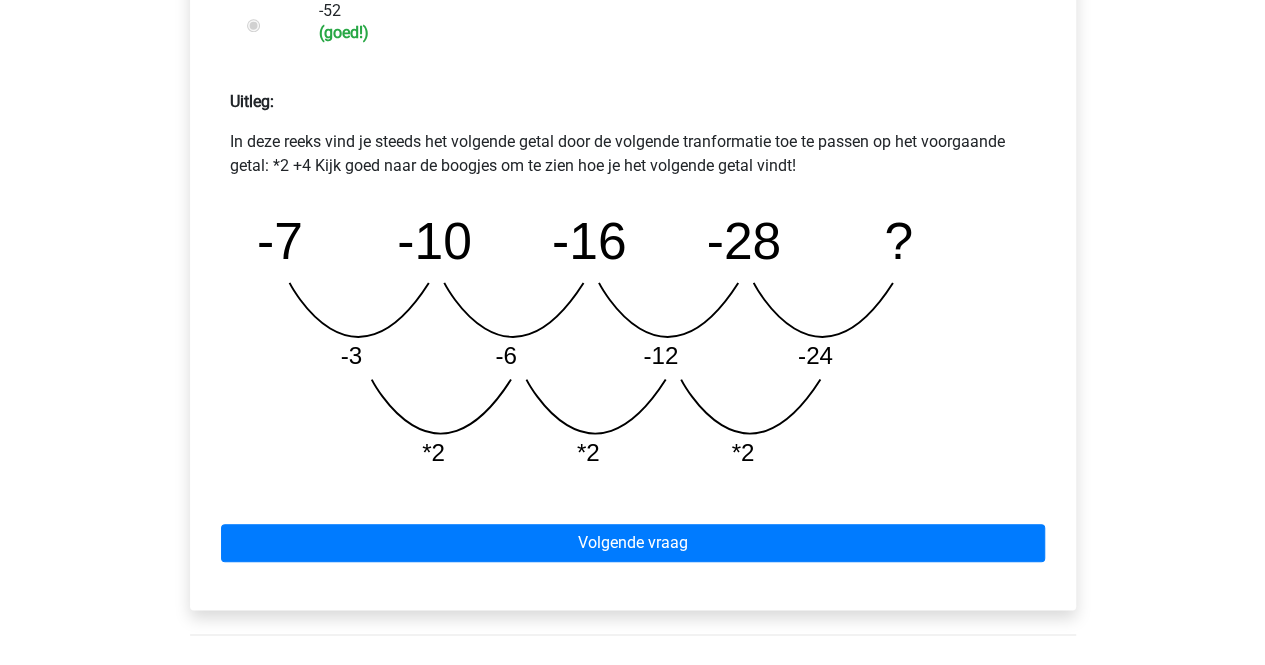 scroll, scrollTop: 840, scrollLeft: 0, axis: vertical 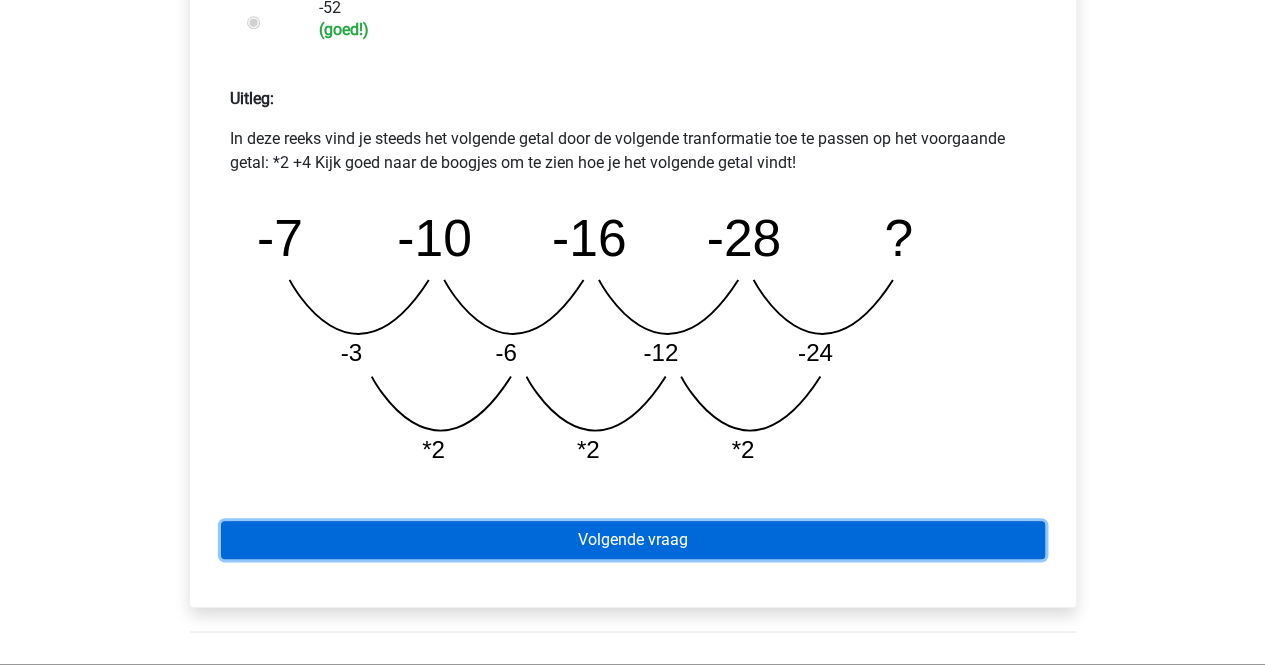 click on "Volgende vraag" at bounding box center [633, 540] 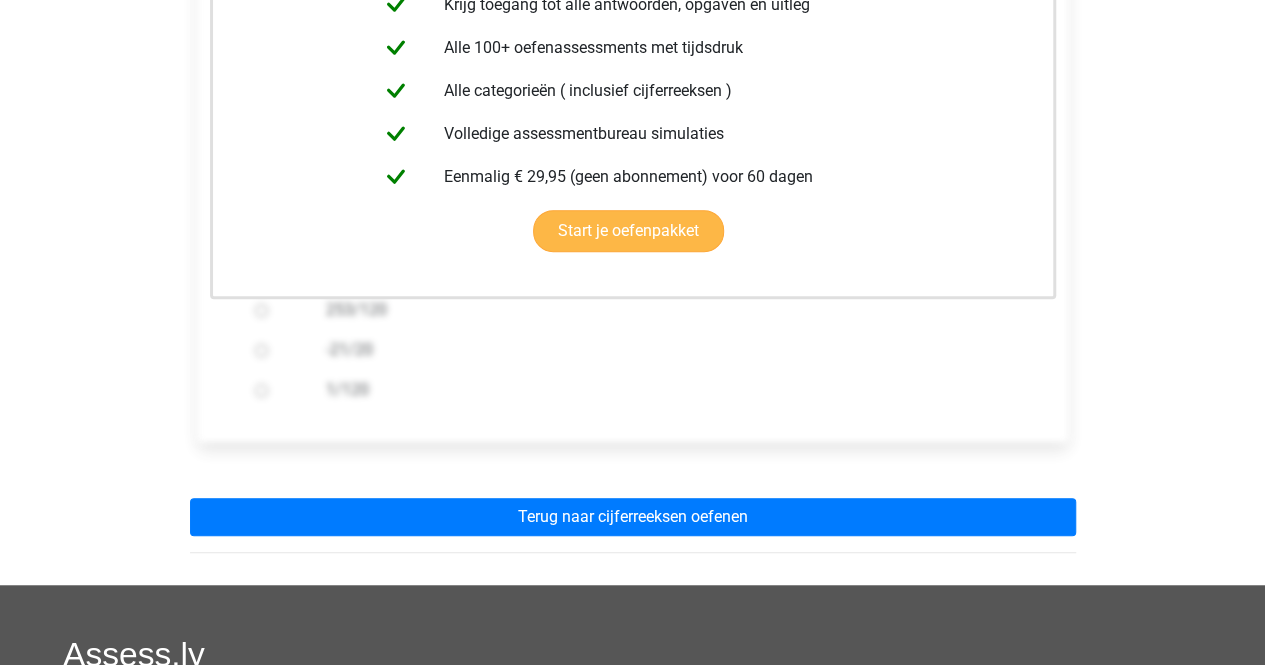 scroll, scrollTop: 520, scrollLeft: 0, axis: vertical 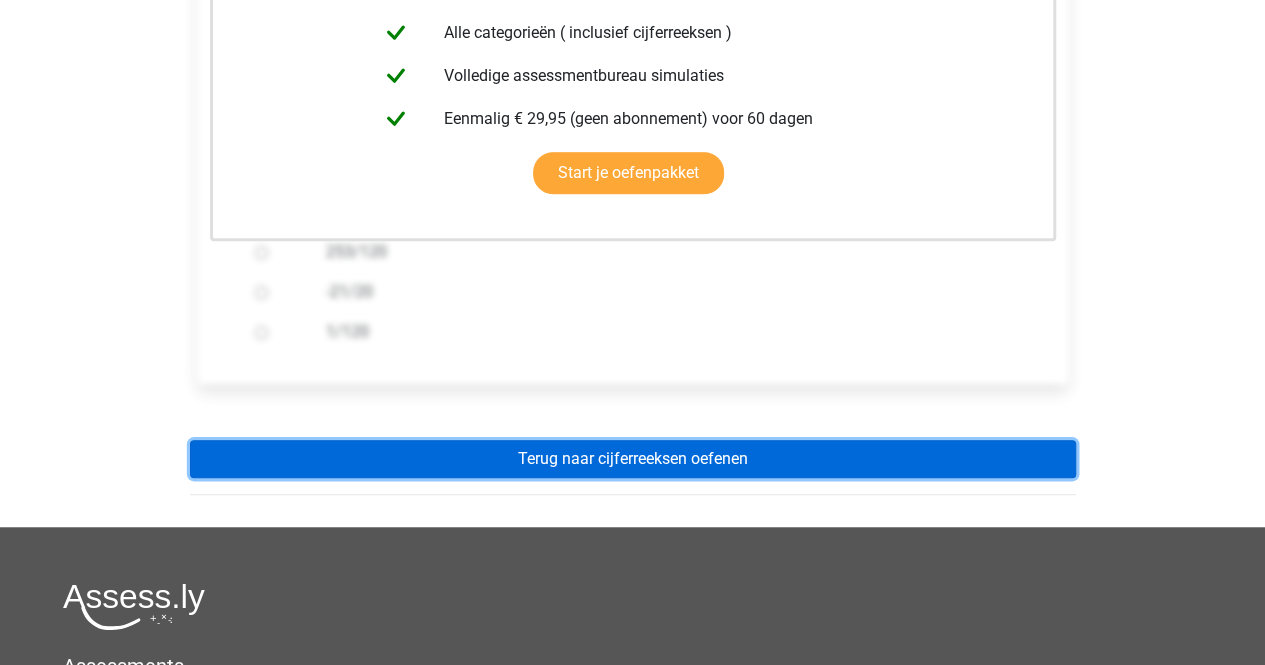 click on "Terug naar cijferreeksen oefenen" at bounding box center (633, 459) 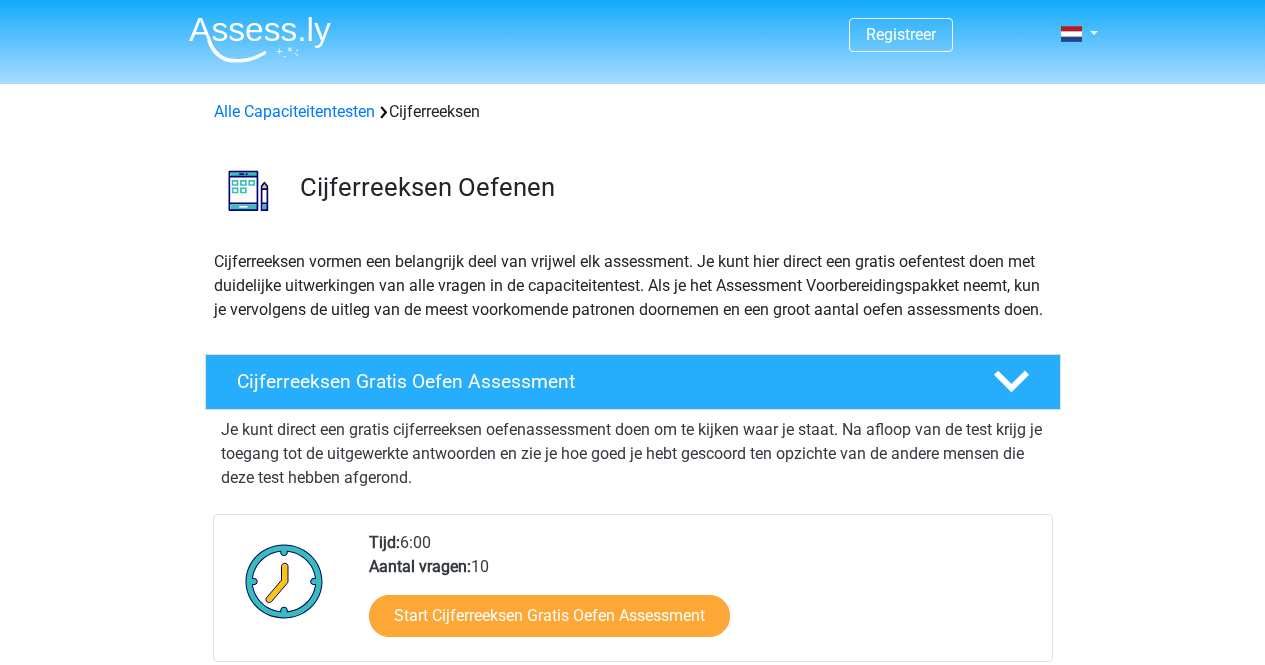 scroll, scrollTop: 0, scrollLeft: 0, axis: both 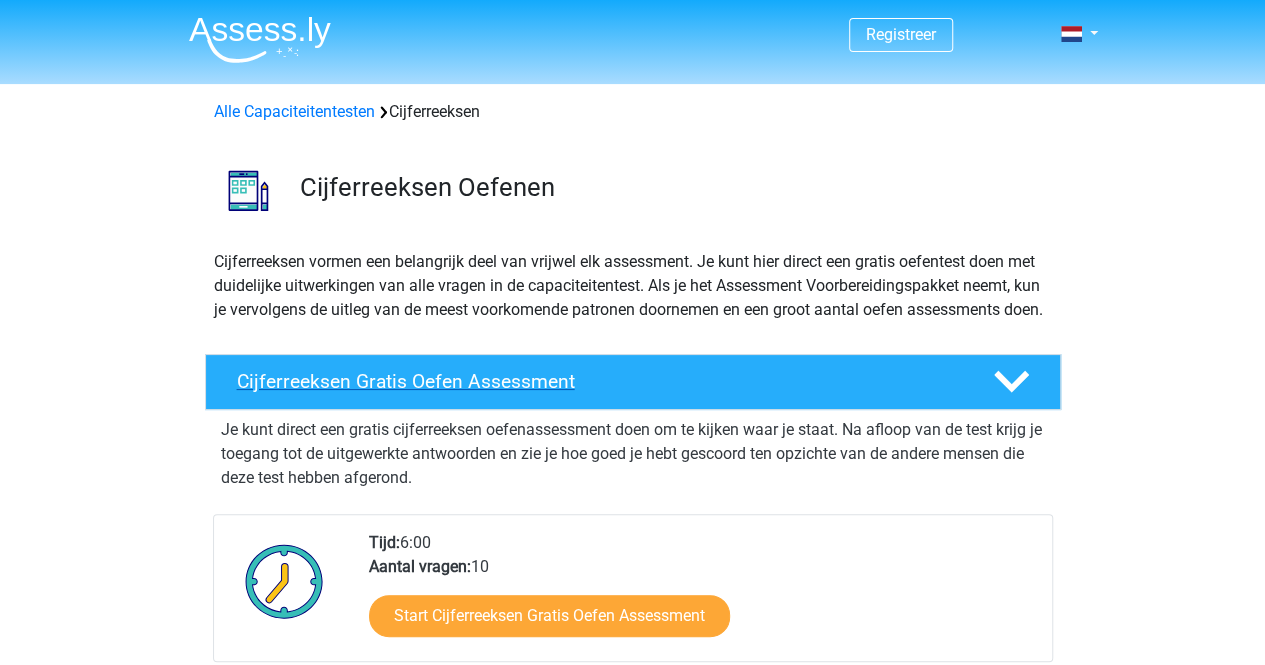 click on "Cijferreeksen
Gratis Oefen Assessment" at bounding box center [599, 381] 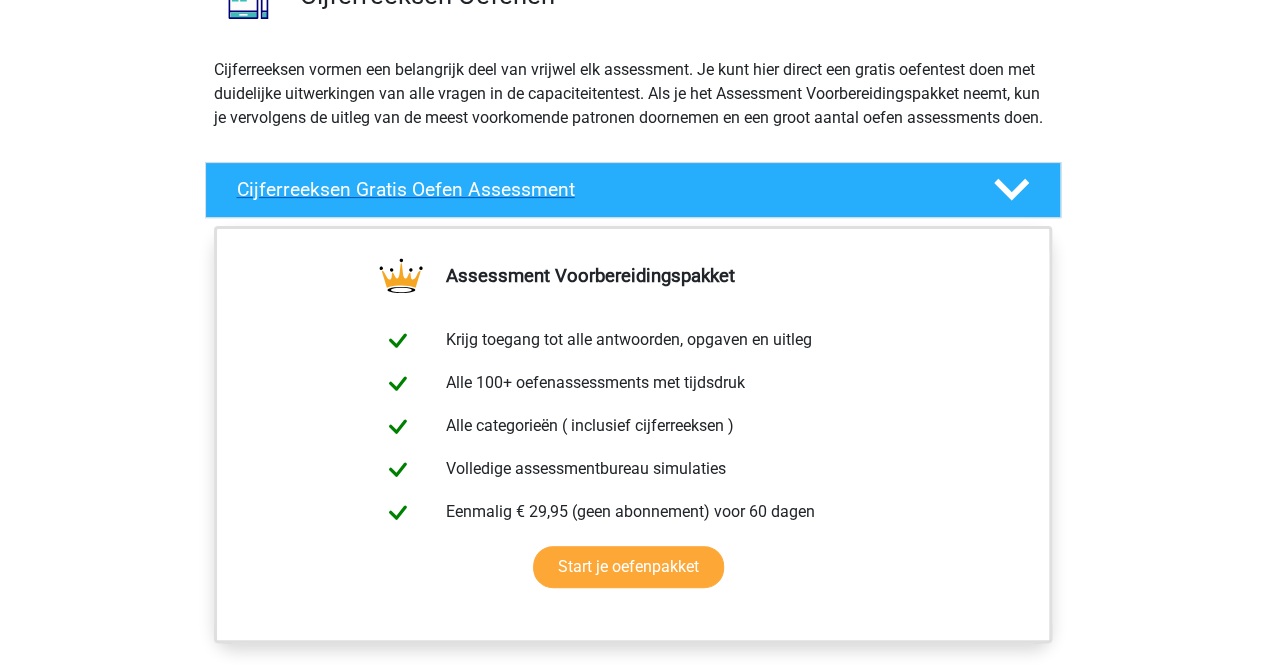 scroll, scrollTop: 0, scrollLeft: 0, axis: both 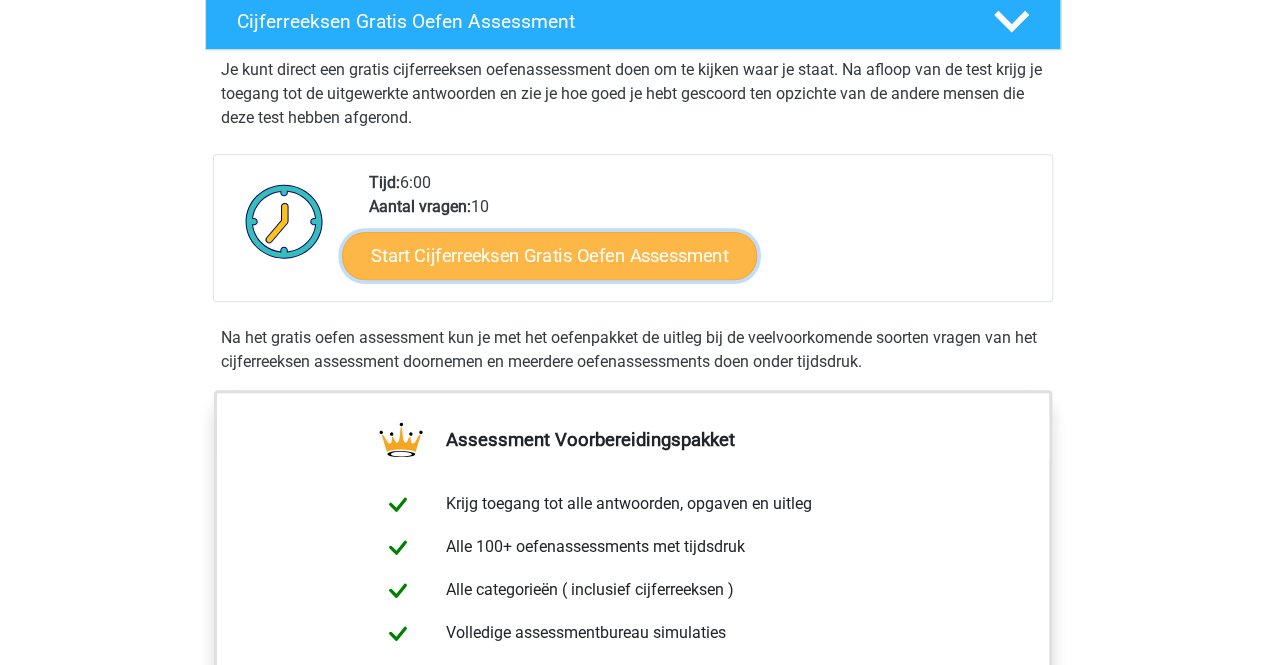 click on "Start Cijferreeksen
Gratis Oefen Assessment" at bounding box center [549, 255] 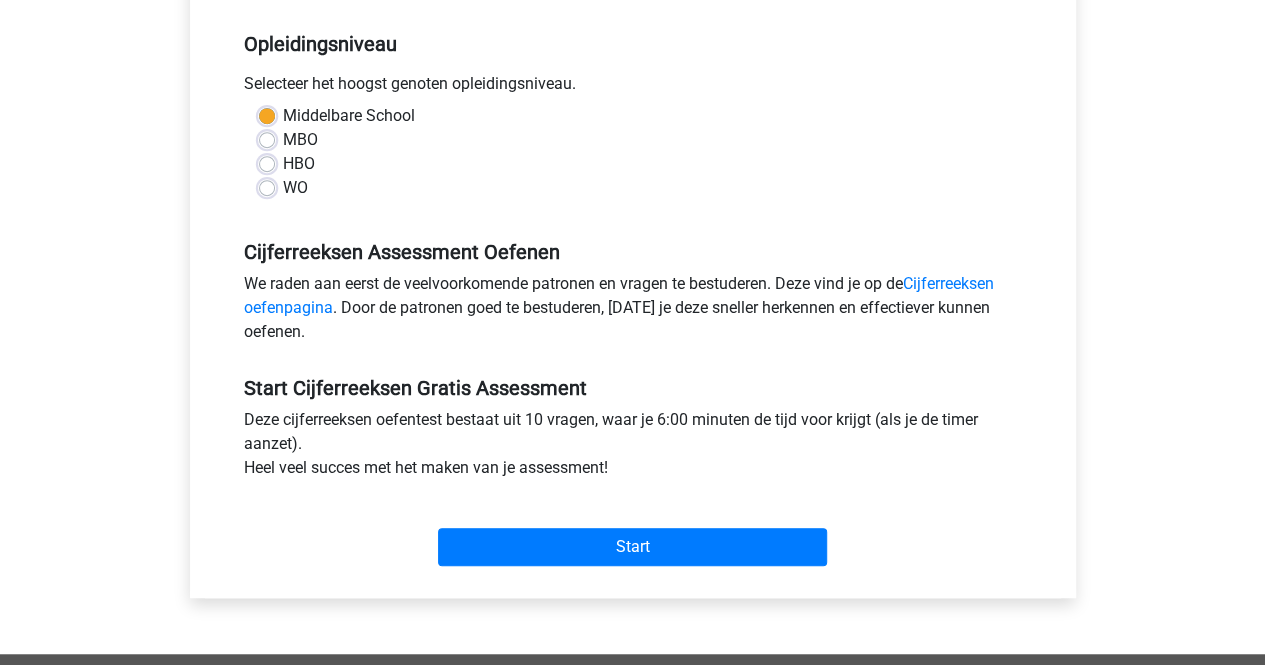 scroll, scrollTop: 400, scrollLeft: 0, axis: vertical 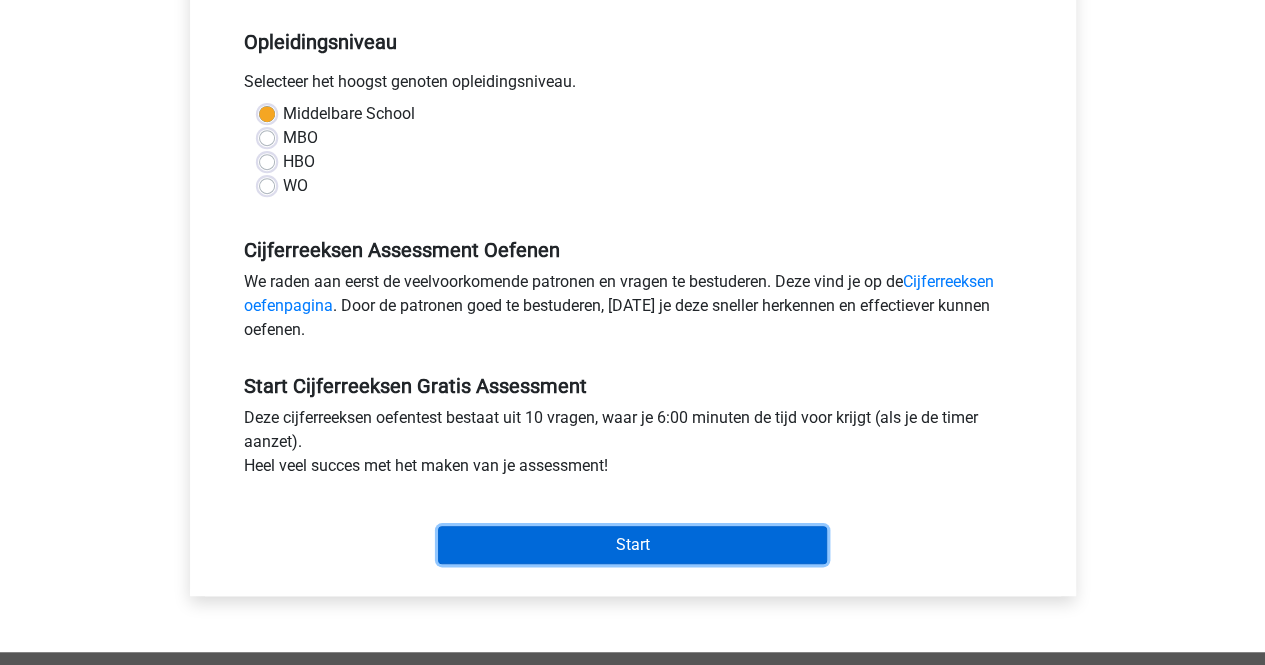 click on "Start" at bounding box center (632, 545) 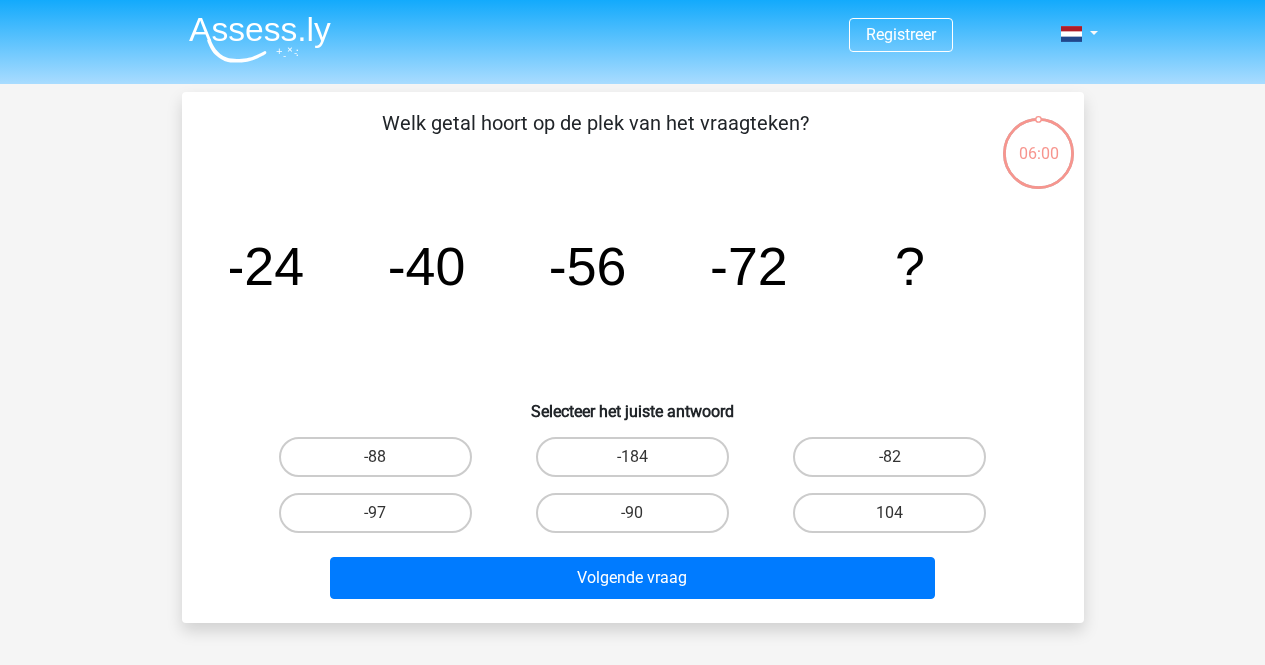 scroll, scrollTop: 0, scrollLeft: 0, axis: both 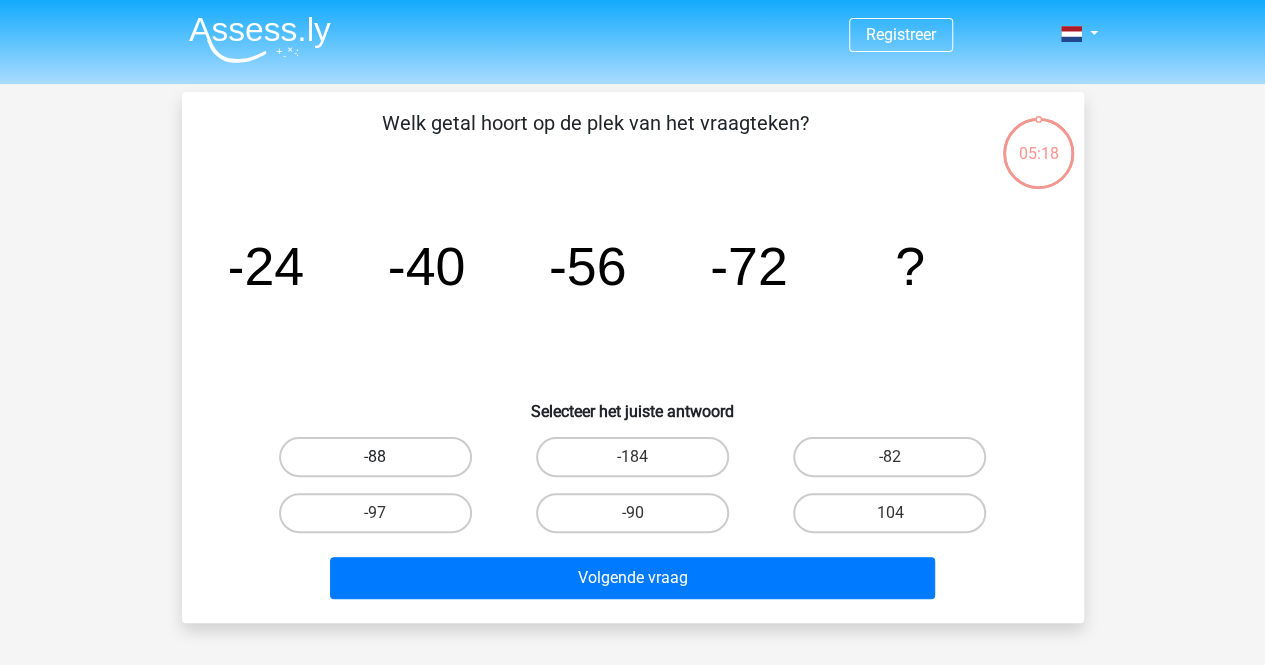 click on "-88" at bounding box center [375, 457] 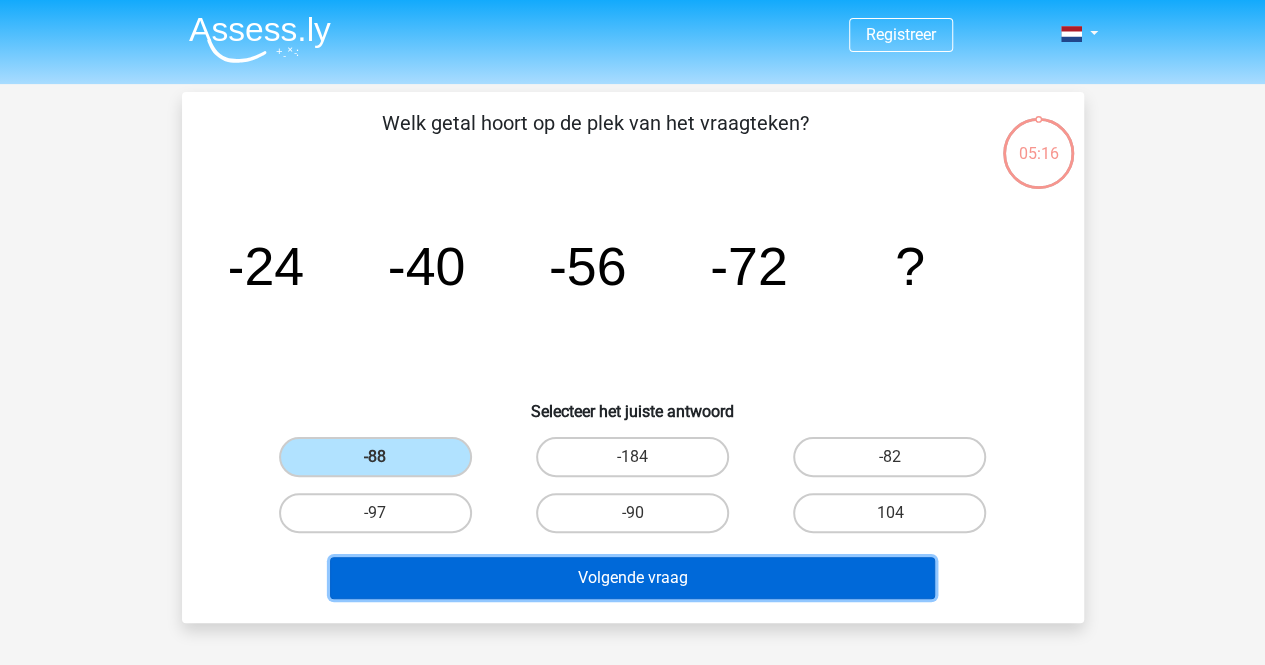 click on "Volgende vraag" at bounding box center [632, 578] 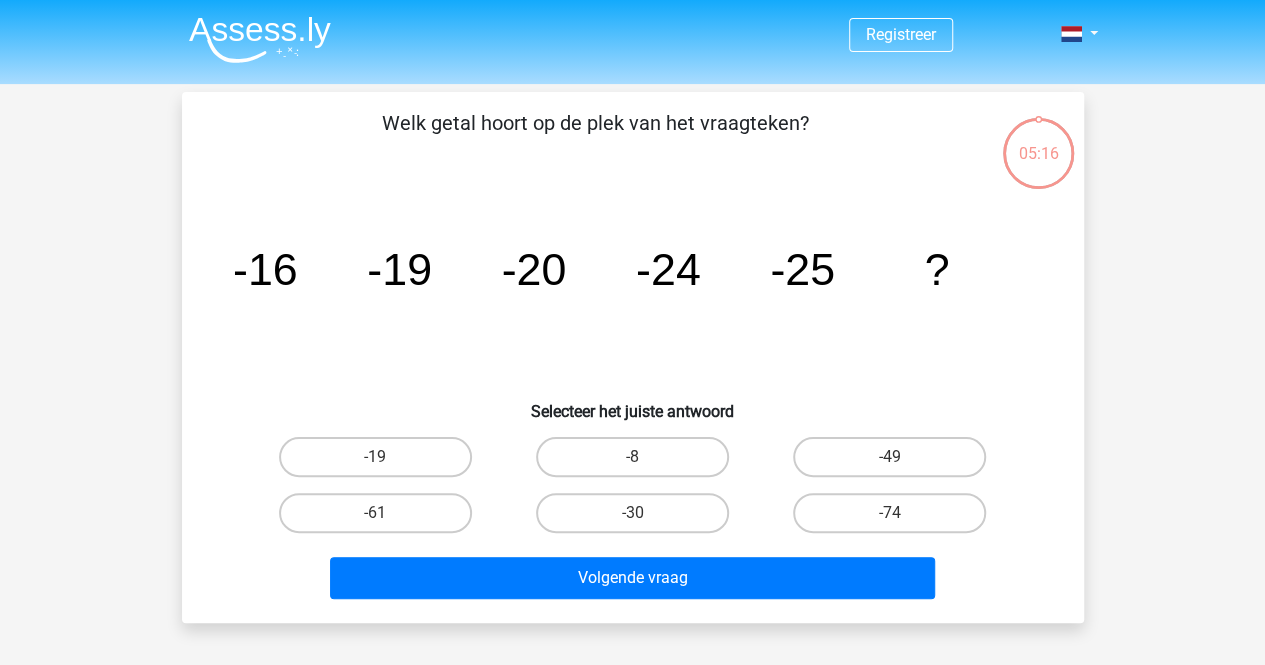scroll, scrollTop: 92, scrollLeft: 0, axis: vertical 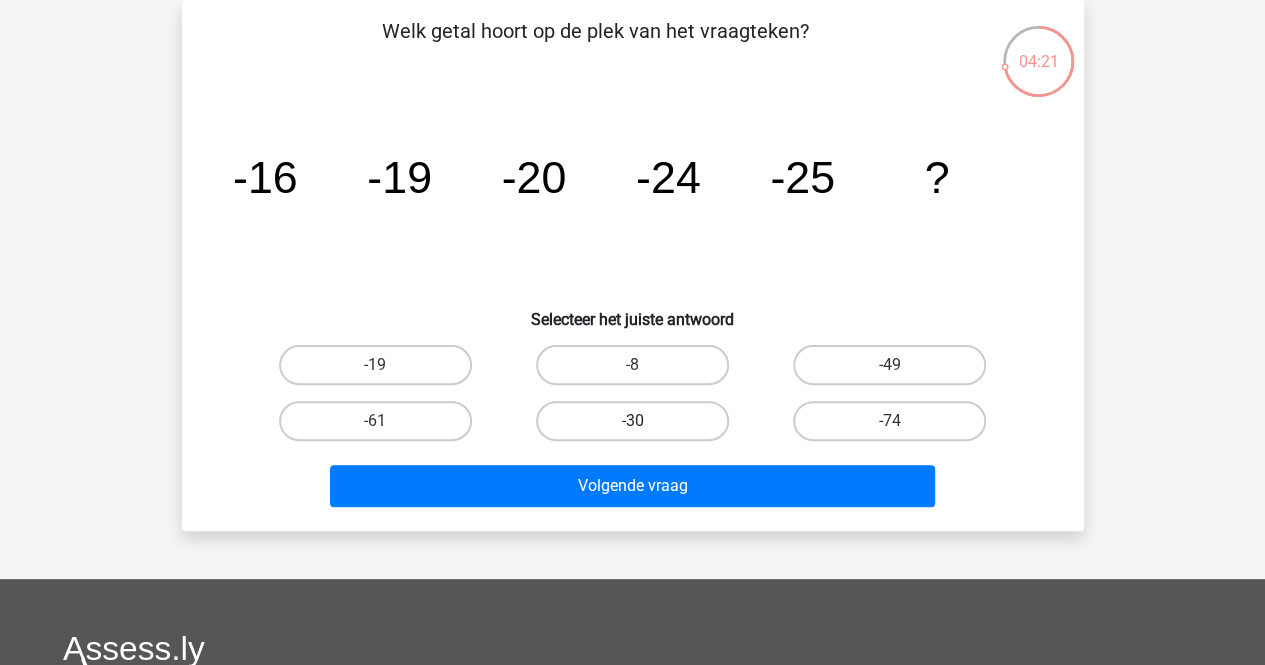 click on "-30" at bounding box center [632, 421] 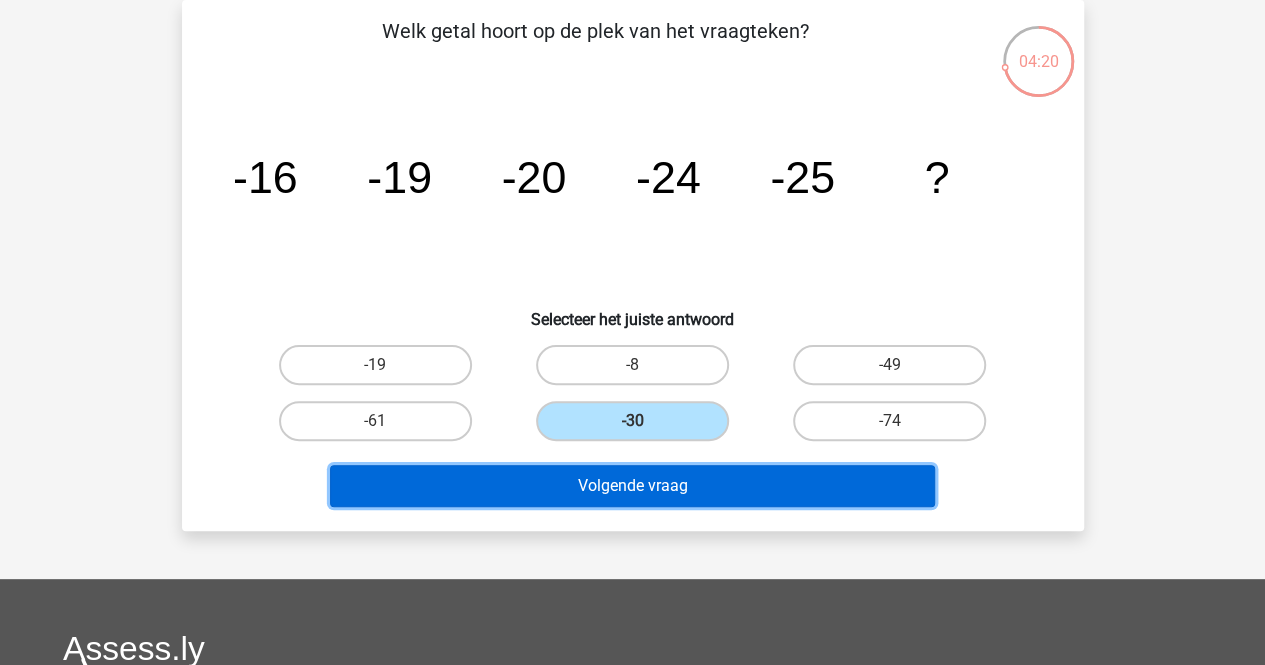 click on "Volgende vraag" at bounding box center (632, 486) 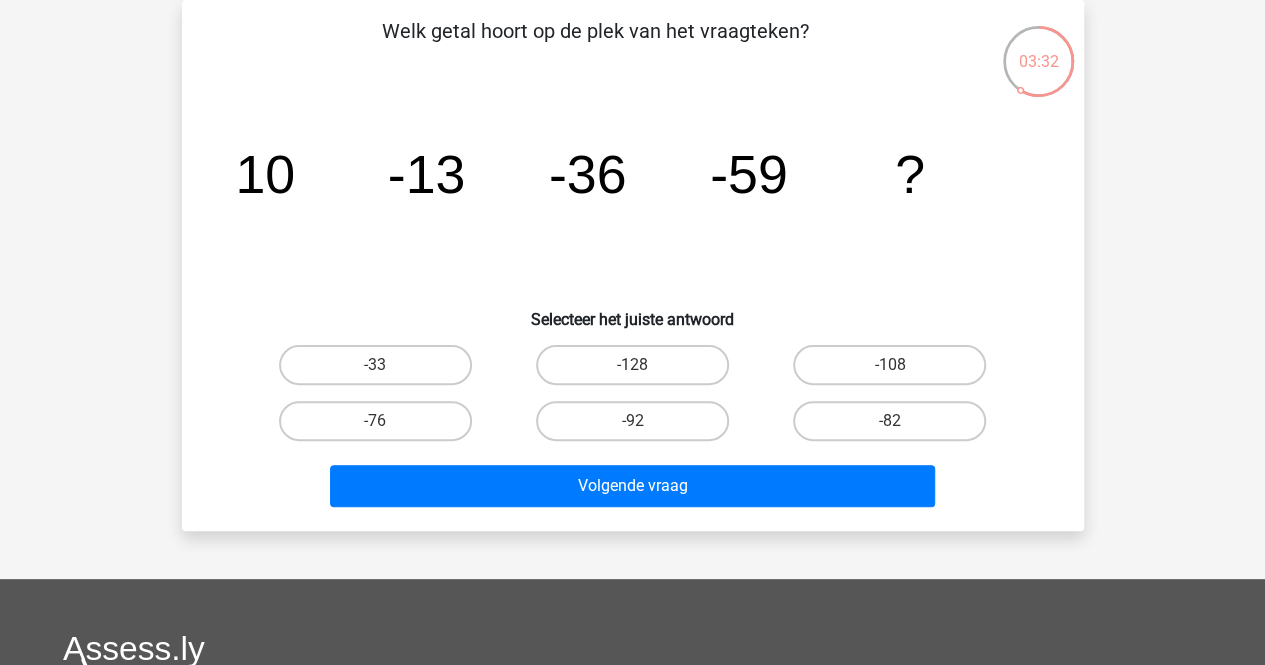 click on "-82" at bounding box center (896, 427) 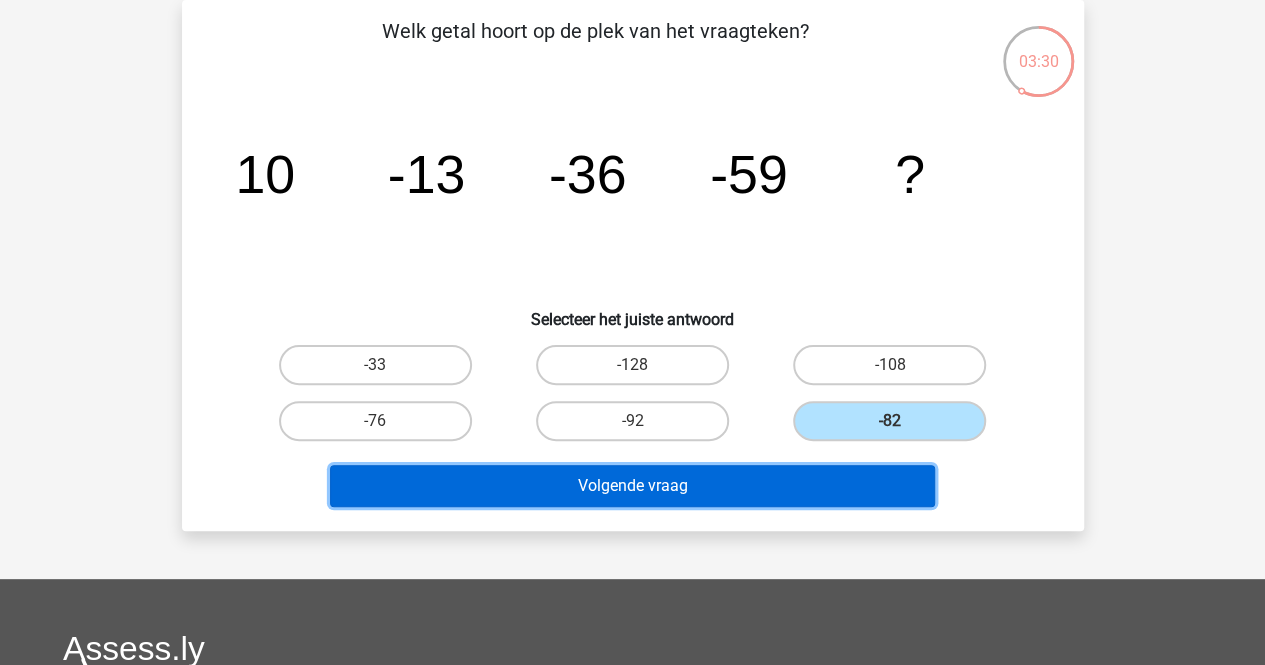 click on "Volgende vraag" at bounding box center [632, 486] 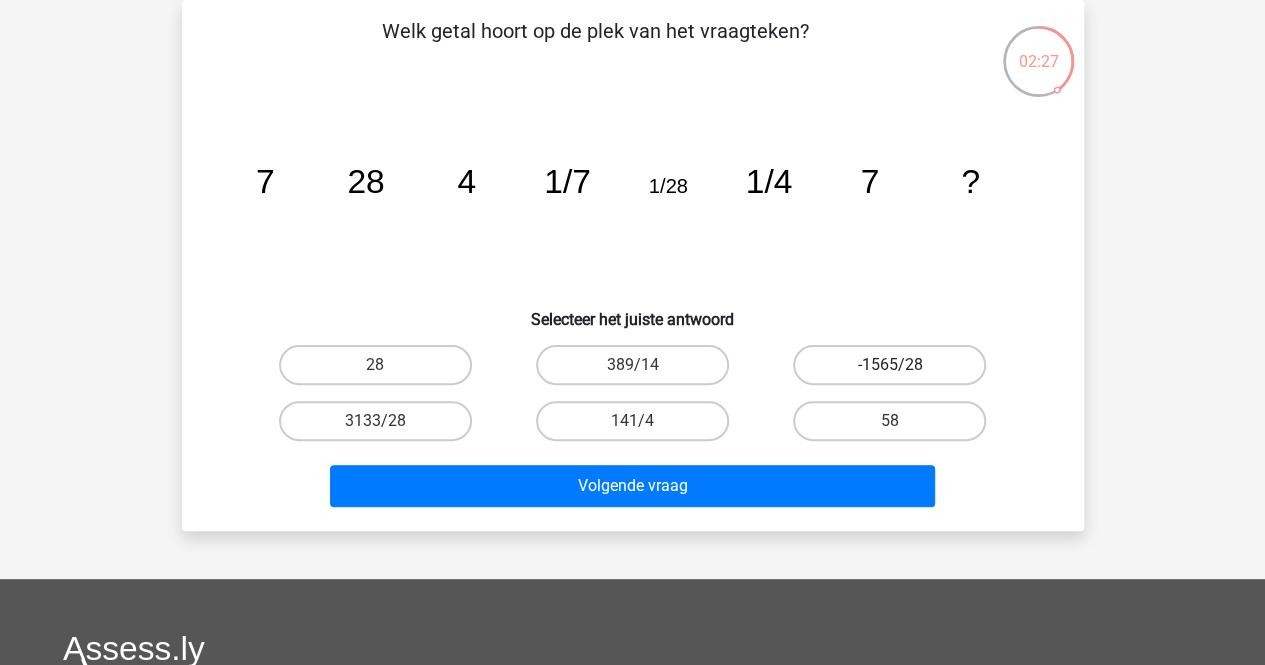 click on "-1565/28" at bounding box center (889, 365) 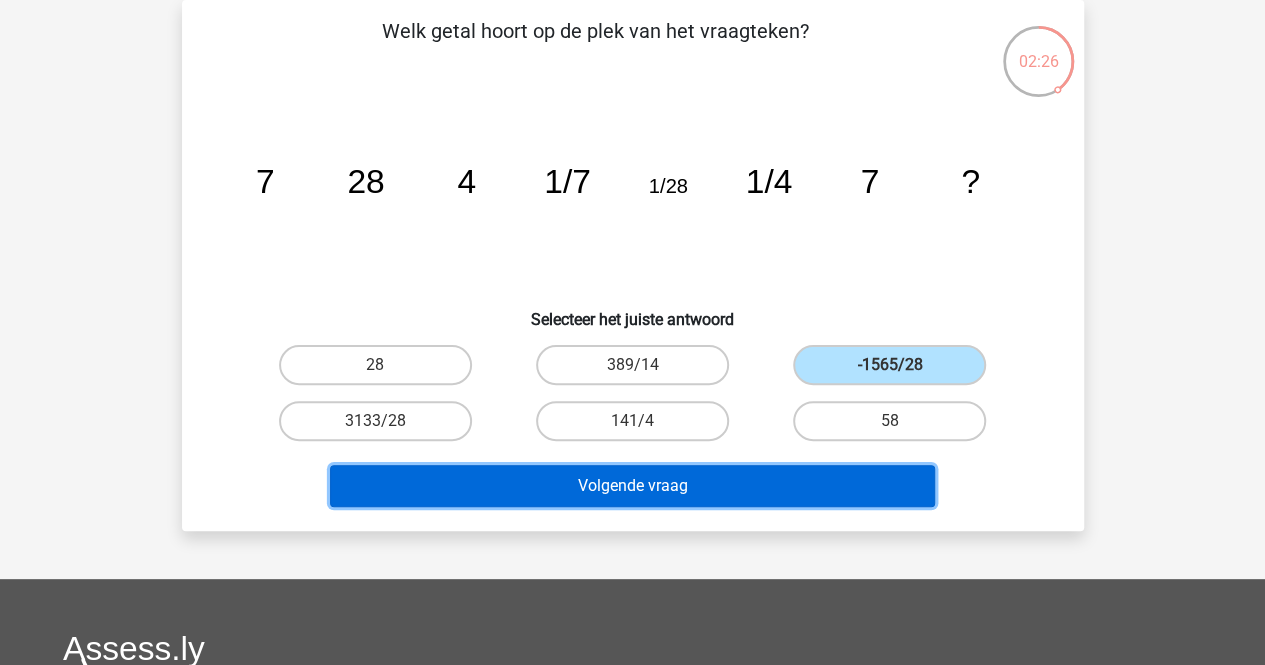 click on "Volgende vraag" at bounding box center (632, 486) 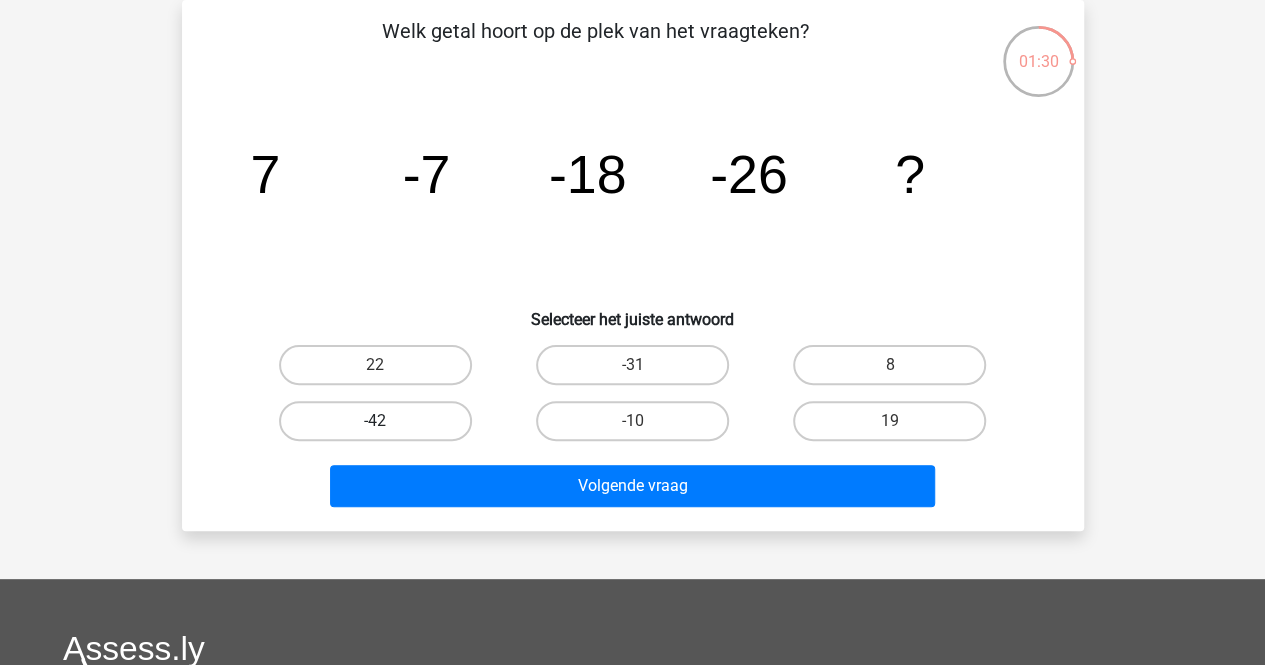 click on "-42" at bounding box center (375, 421) 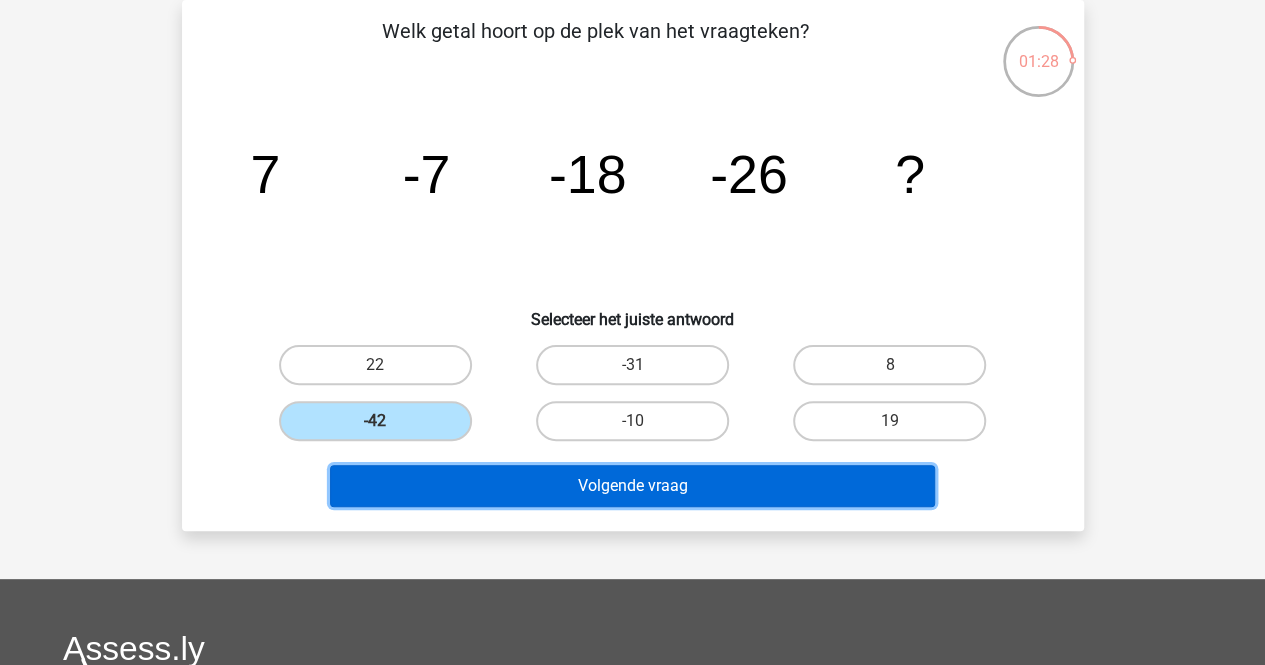 click on "Volgende vraag" at bounding box center [632, 486] 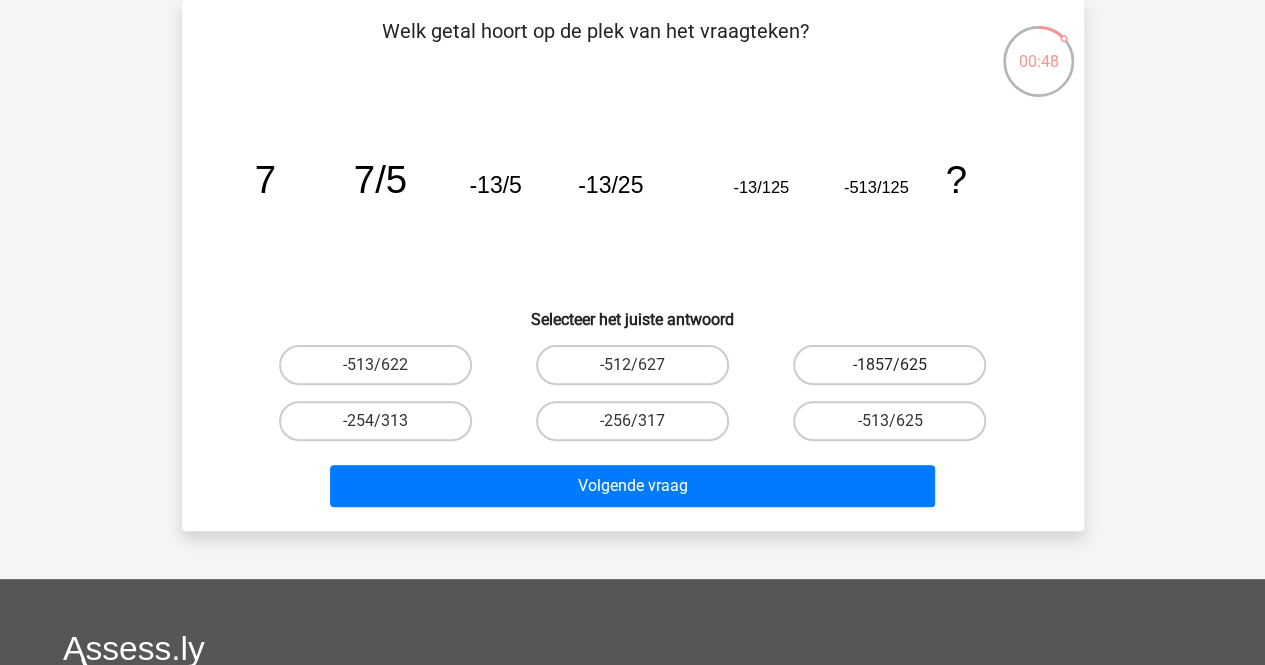click on "-1857/625" at bounding box center (889, 365) 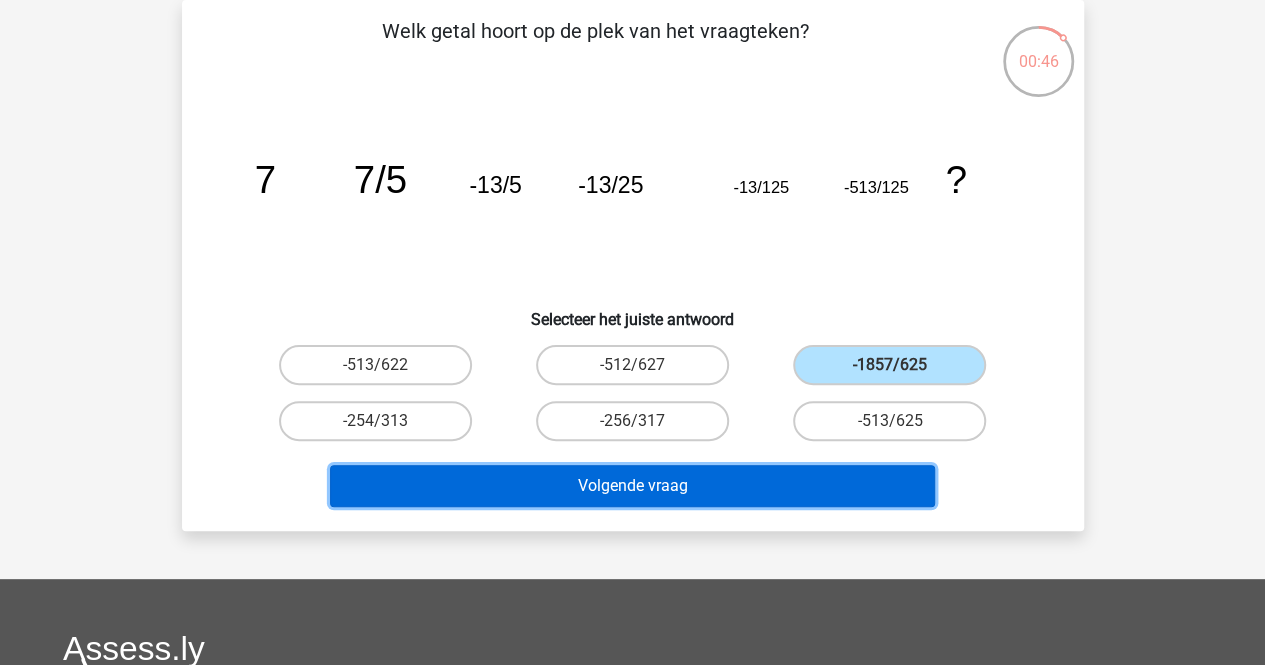 click on "Volgende vraag" at bounding box center (632, 486) 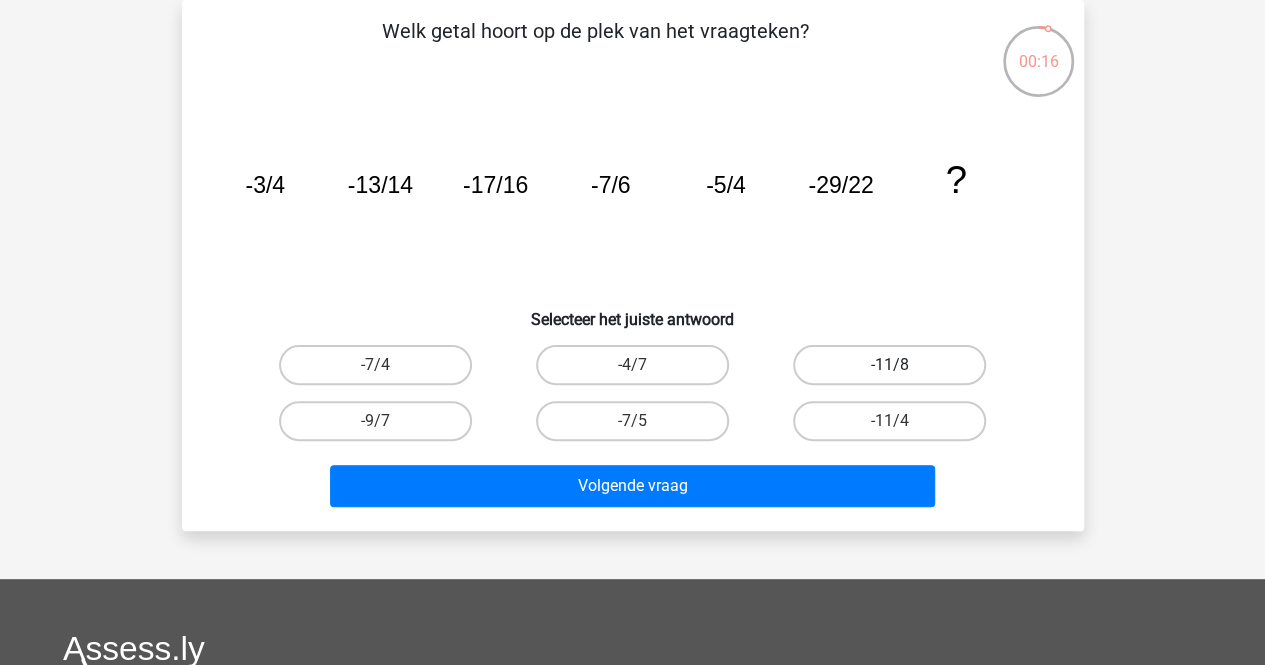 click on "-11/8" at bounding box center (889, 365) 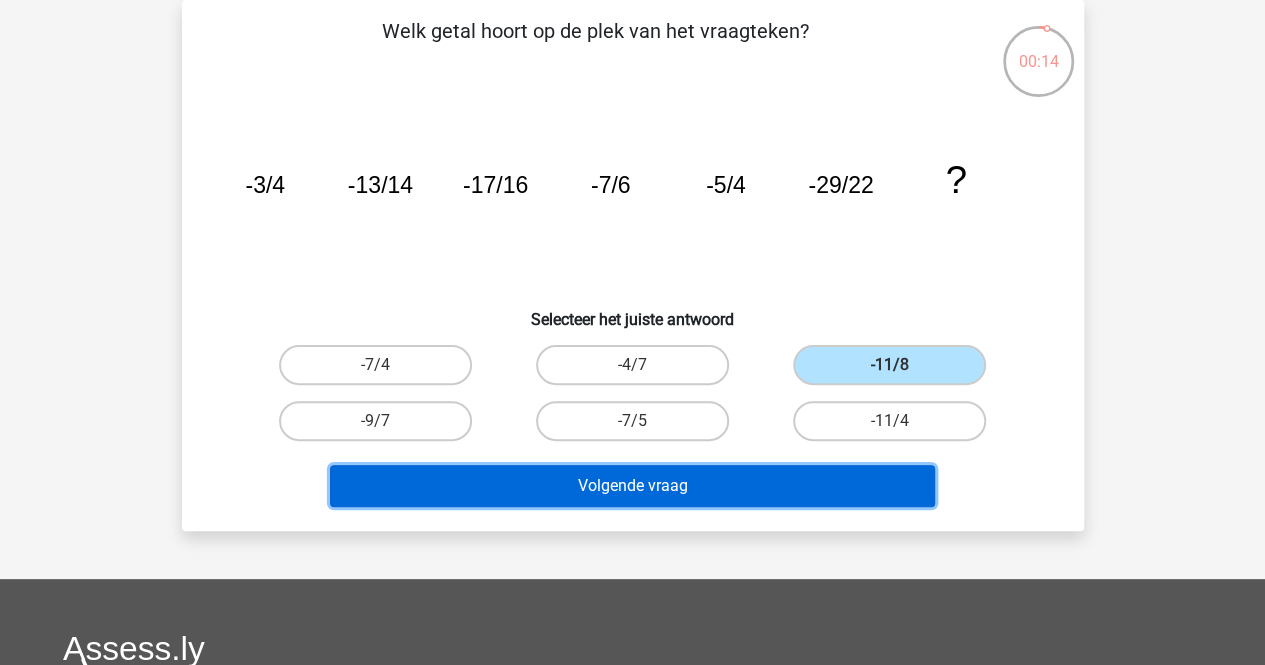 click on "Volgende vraag" at bounding box center (632, 486) 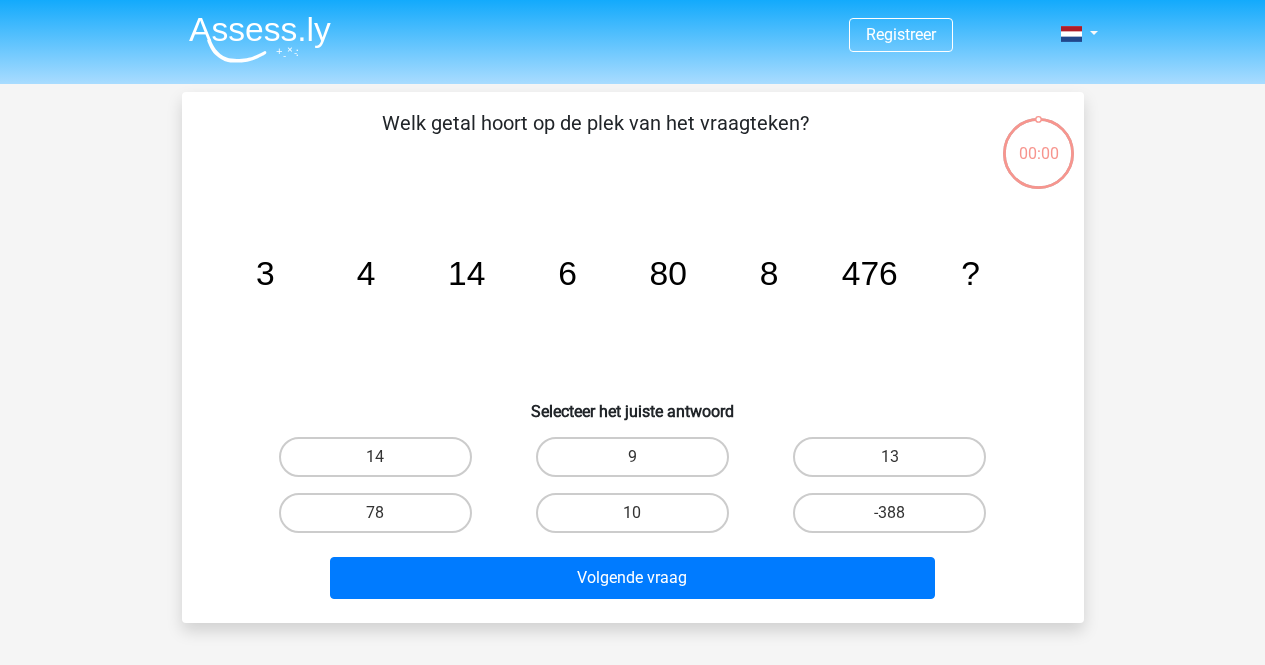 scroll, scrollTop: 92, scrollLeft: 0, axis: vertical 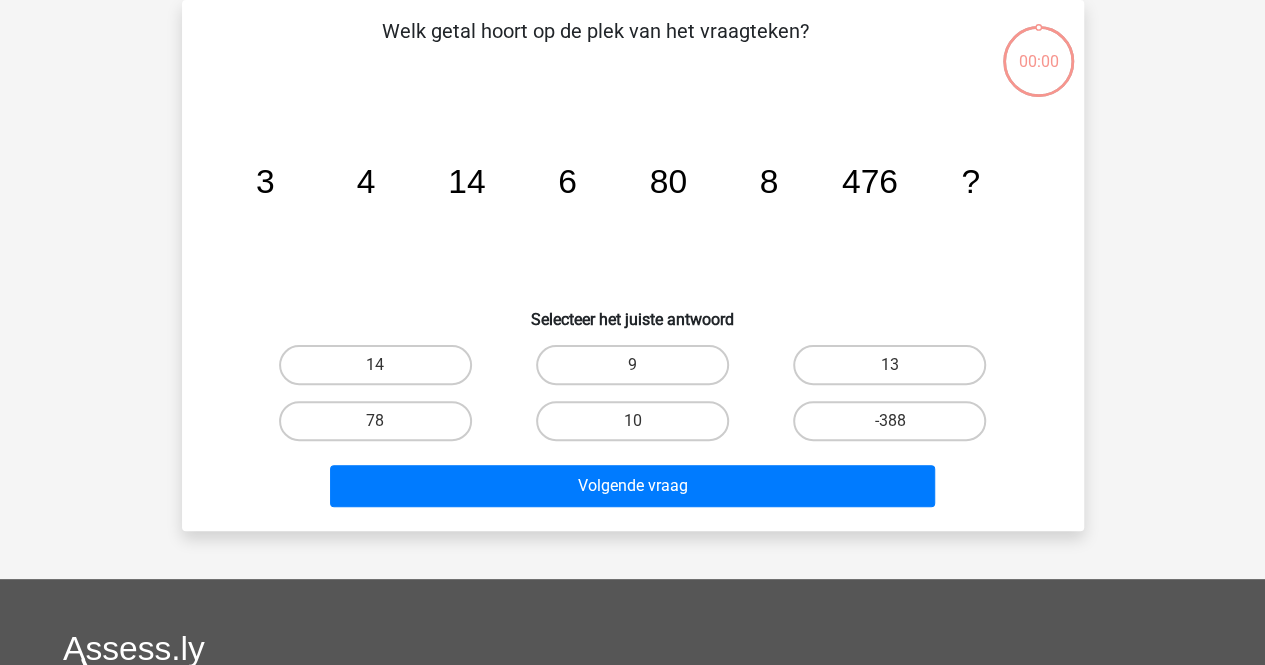 click on "13" at bounding box center (896, 371) 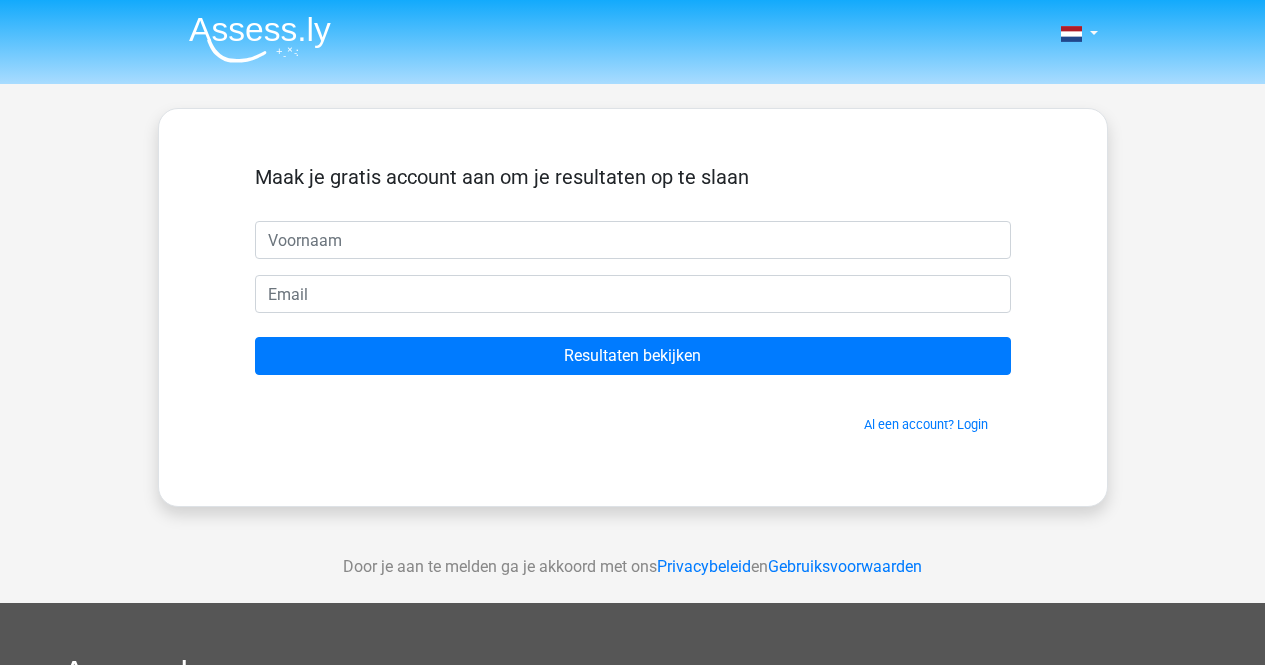 scroll, scrollTop: 0, scrollLeft: 0, axis: both 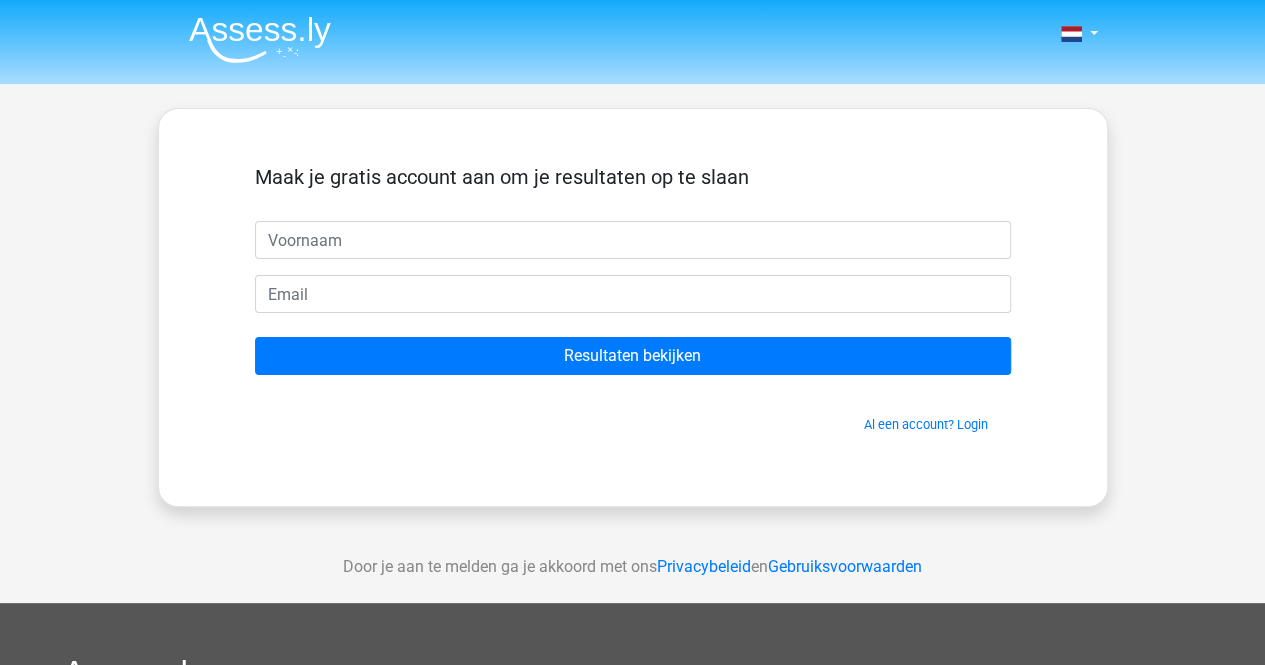 click on "Maak je gratis account aan om je resultaten op te slaan
Resultaten bekijken
Al een account? Login" at bounding box center (633, 307) 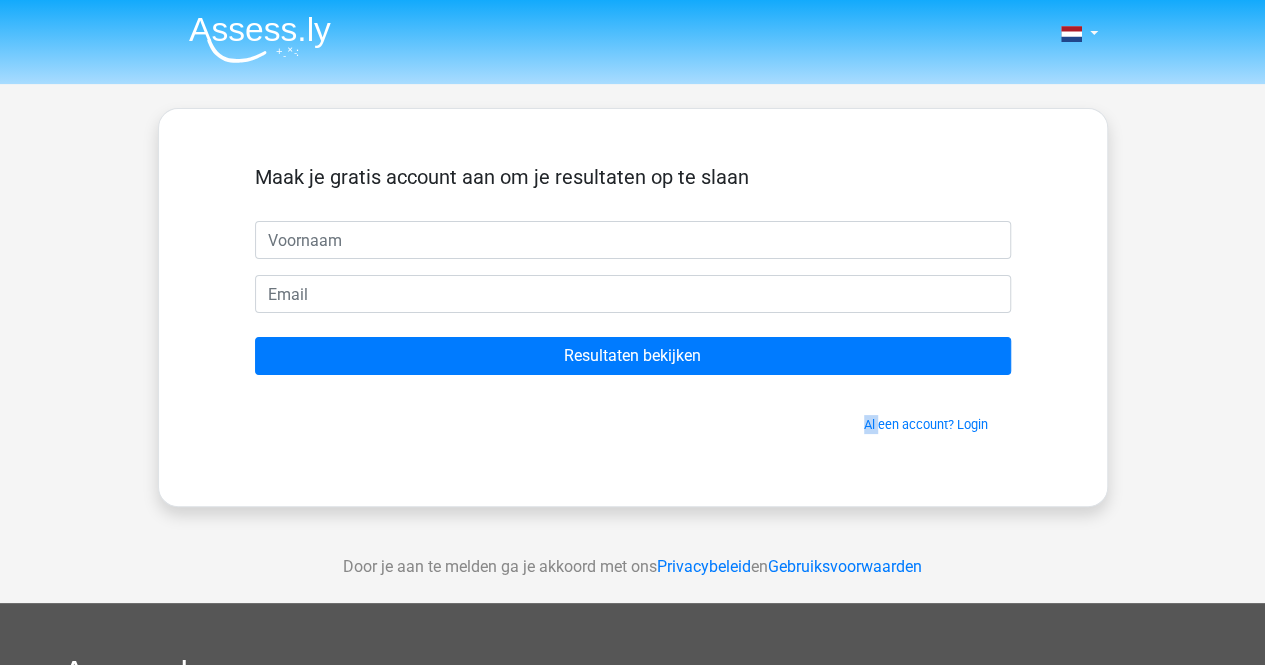 click on "Maak je gratis account aan om je resultaten op te slaan
Resultaten bekijken
Al een account? Login" at bounding box center [633, 307] 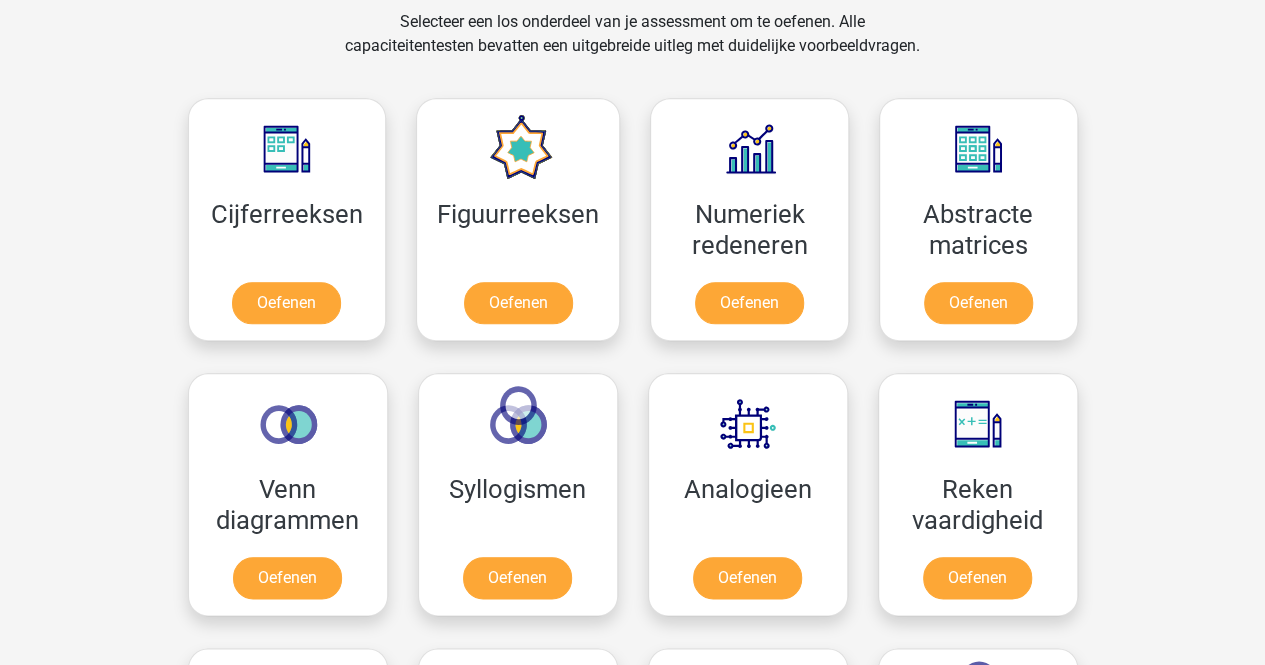 scroll, scrollTop: 800, scrollLeft: 0, axis: vertical 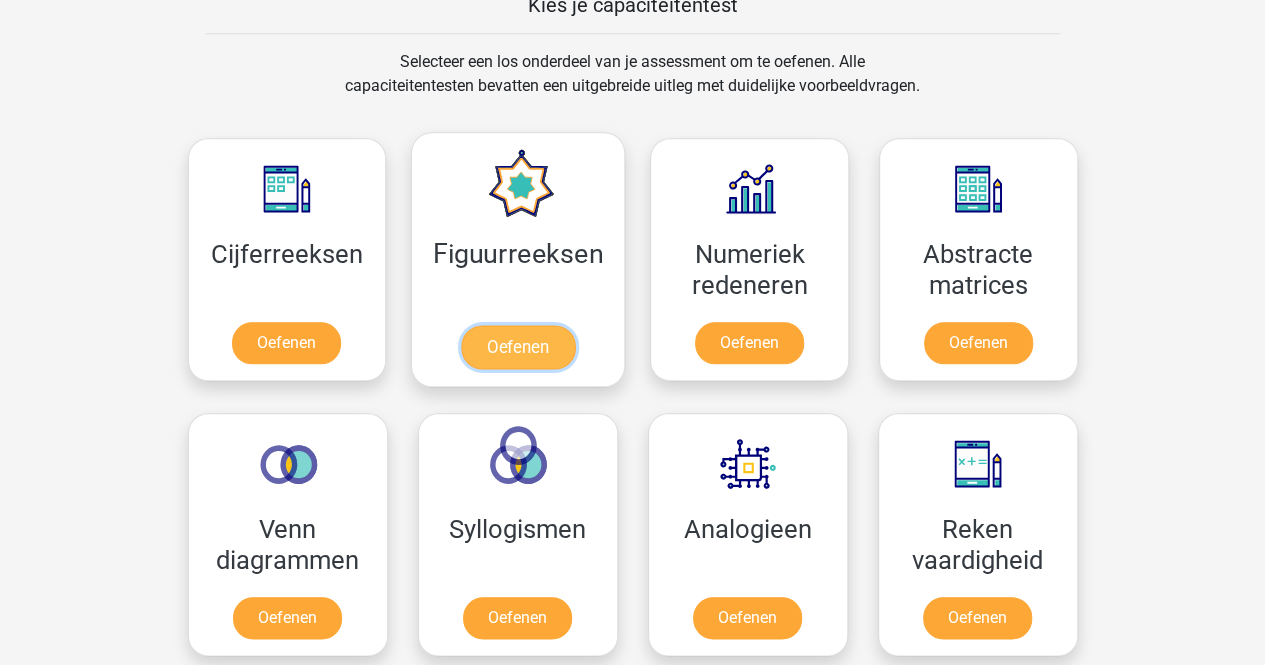 click on "Oefenen" at bounding box center (518, 347) 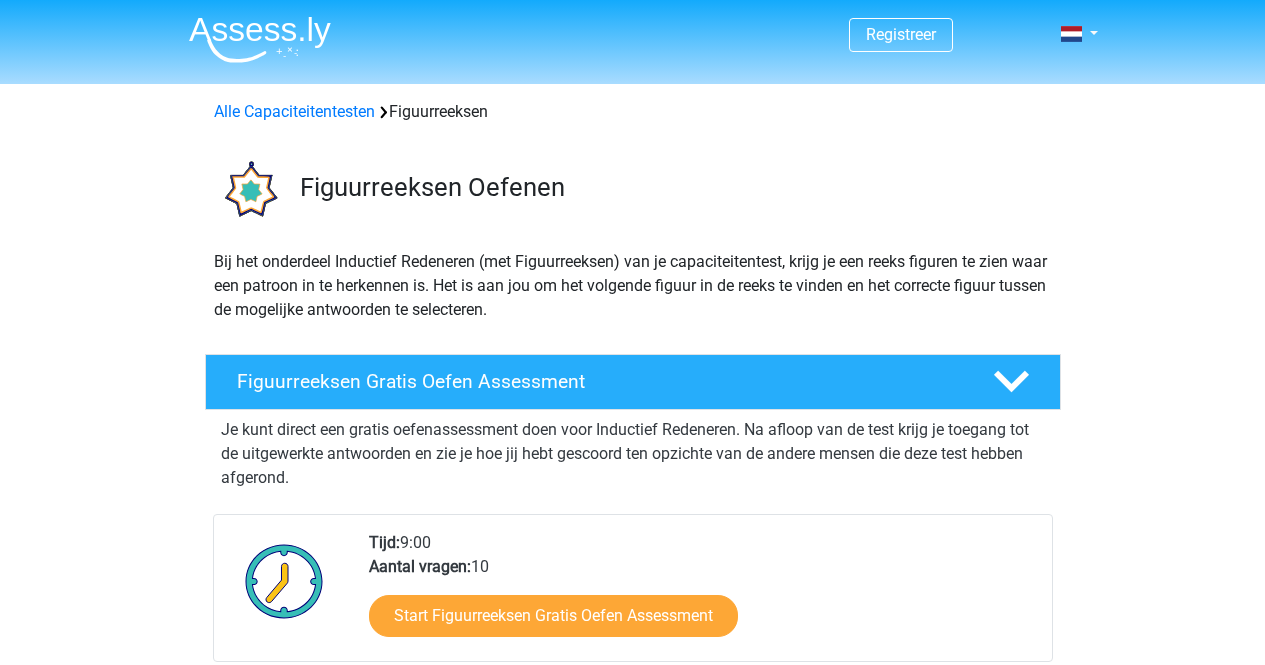 scroll, scrollTop: 0, scrollLeft: 0, axis: both 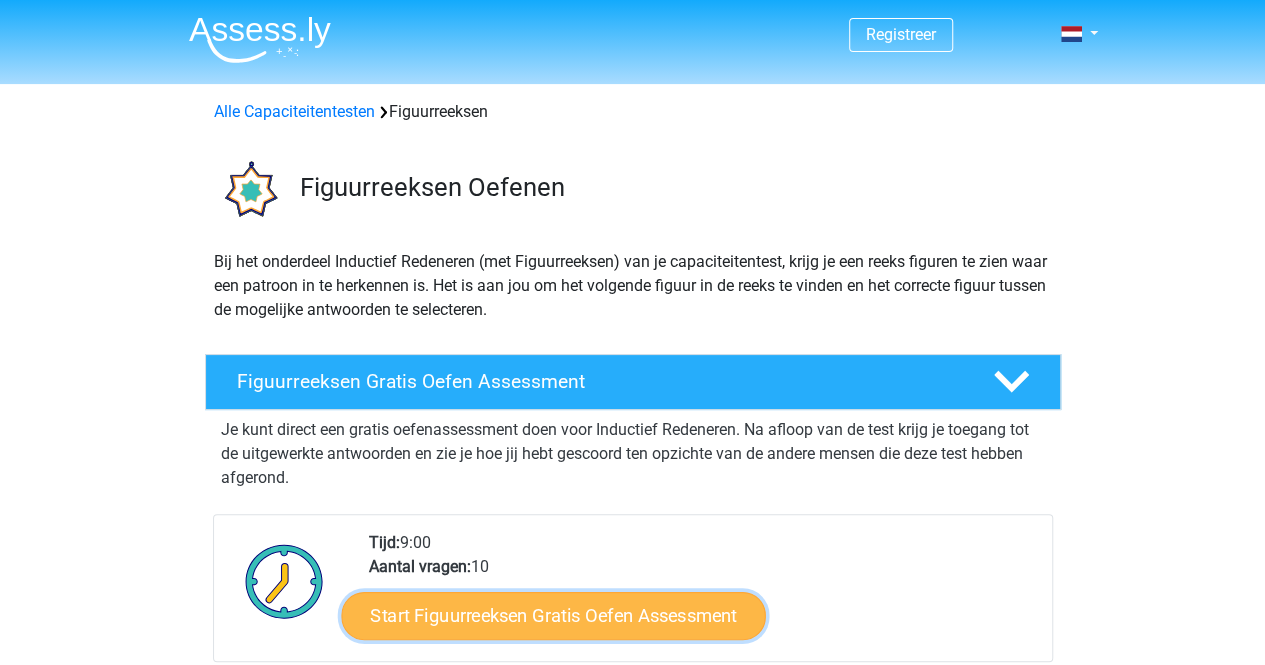 click on "Start Figuurreeksen
Gratis Oefen Assessment" at bounding box center [553, 615] 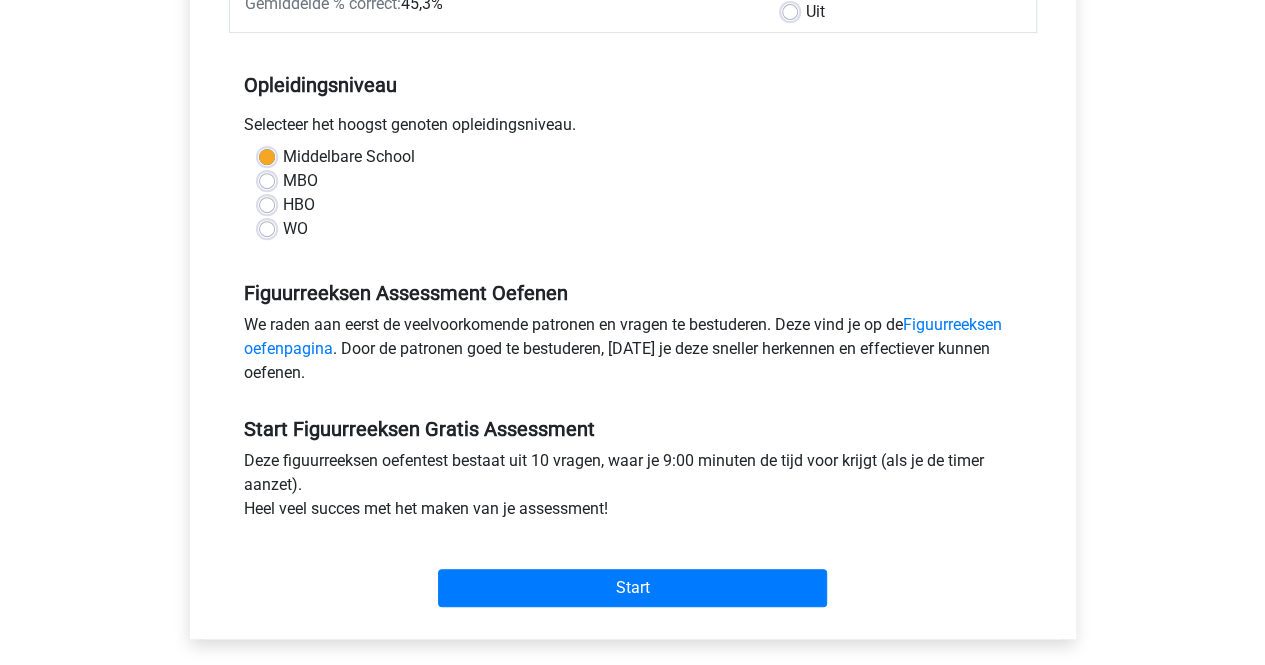 scroll, scrollTop: 360, scrollLeft: 0, axis: vertical 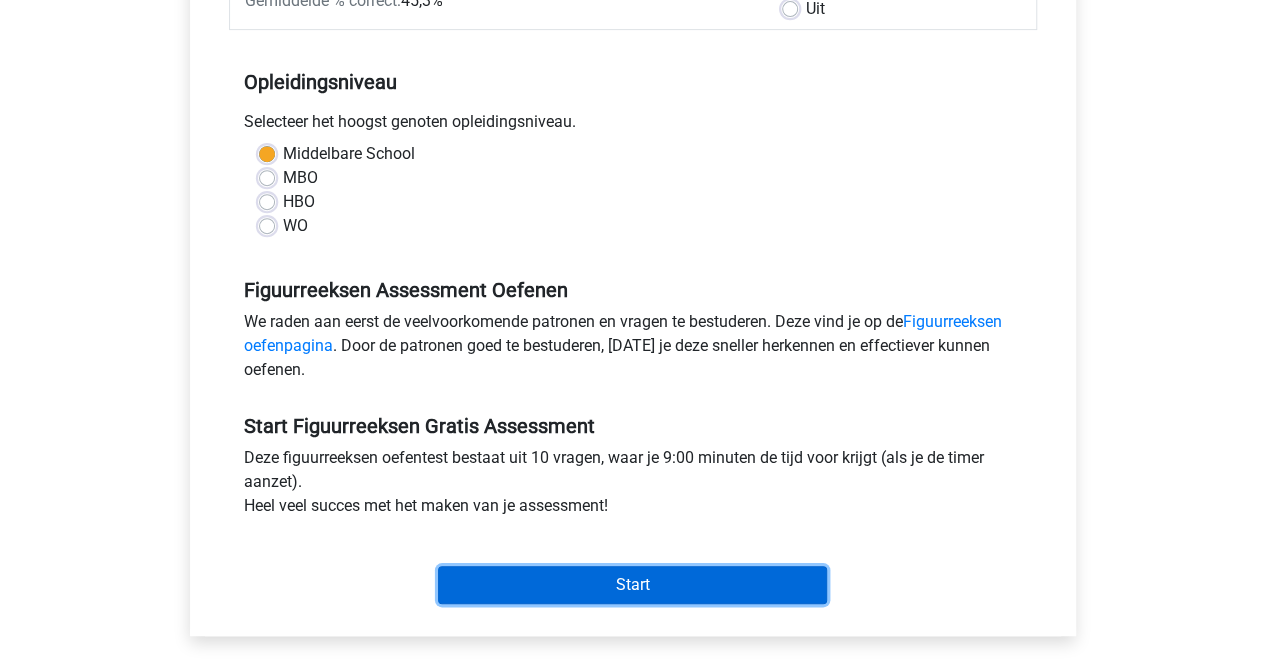 click on "Start" at bounding box center (632, 585) 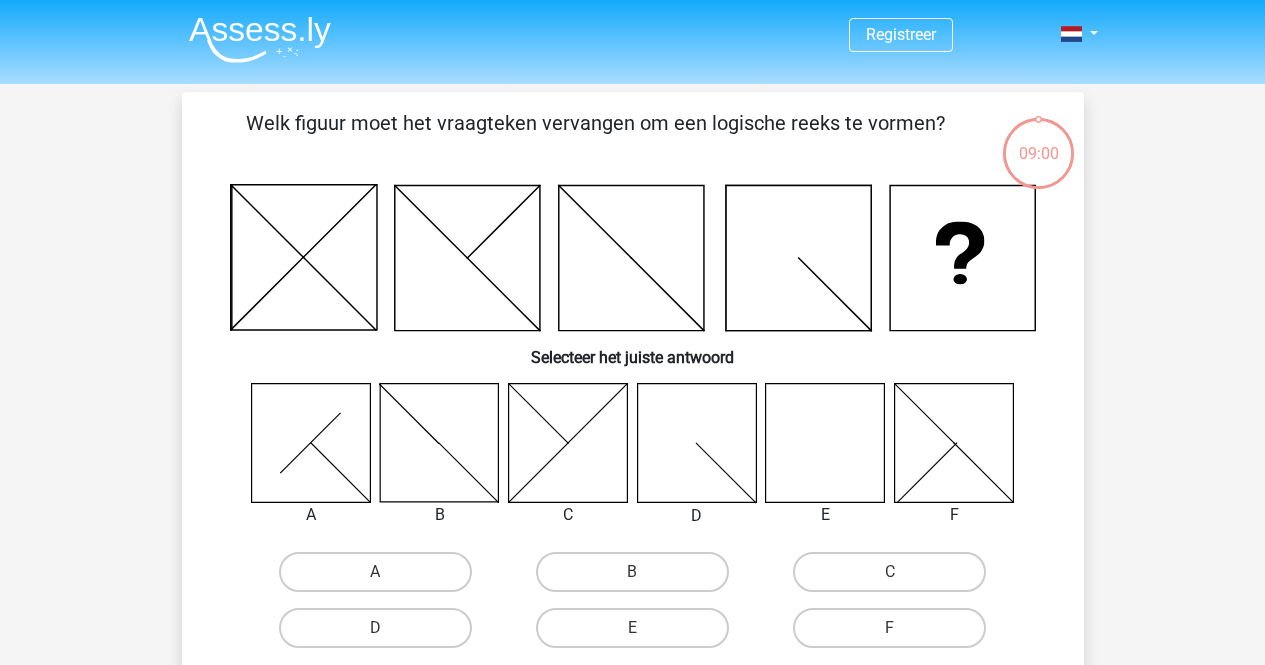 scroll, scrollTop: 0, scrollLeft: 0, axis: both 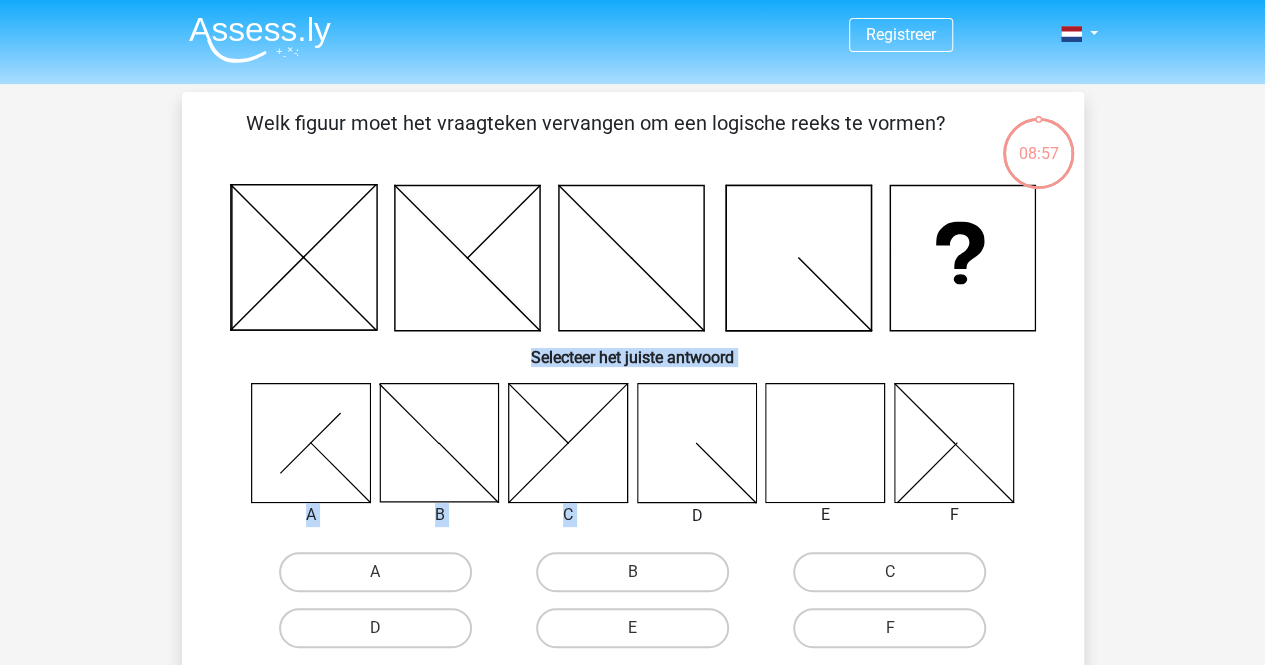 drag, startPoint x: 680, startPoint y: 518, endPoint x: 405, endPoint y: 321, distance: 338.28094 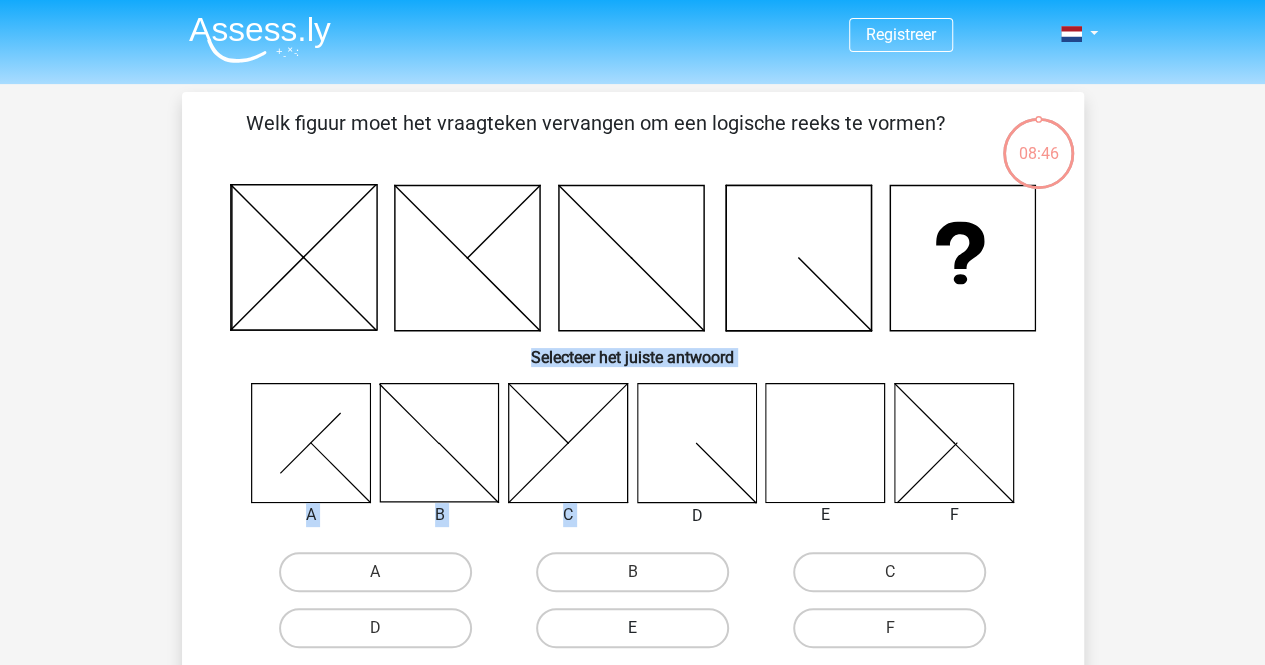 click on "E" at bounding box center (632, 628) 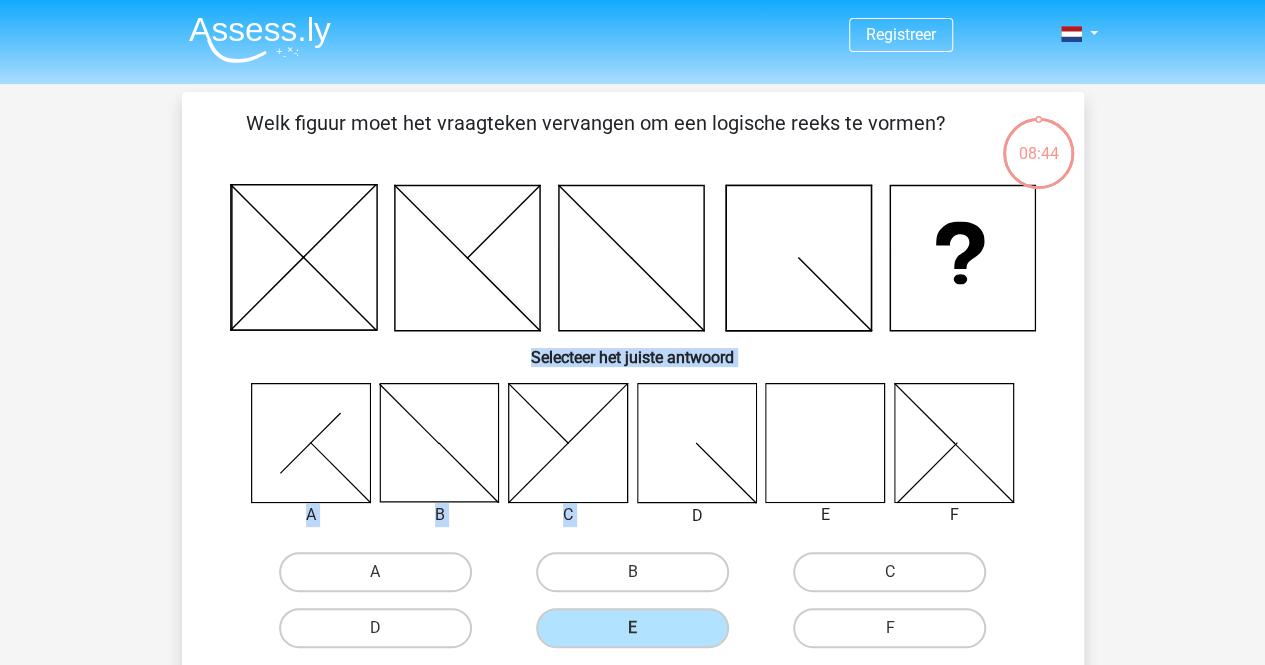 click on "F" at bounding box center [896, 634] 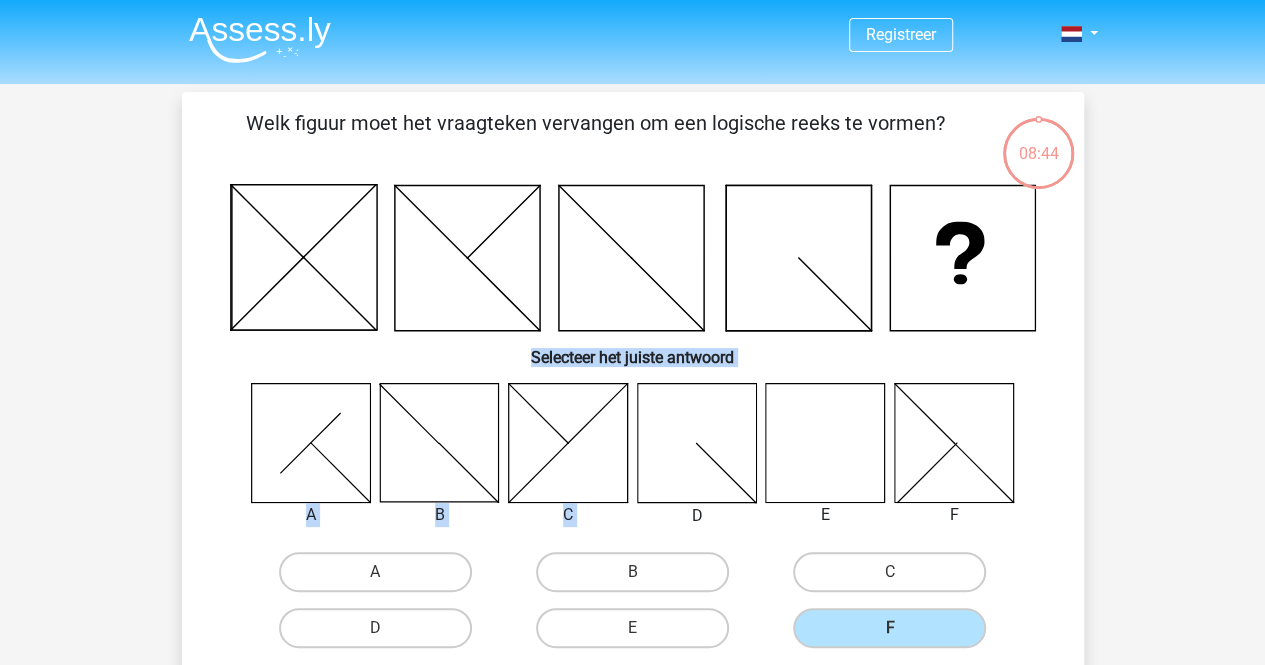 click on "A" at bounding box center (381, 578) 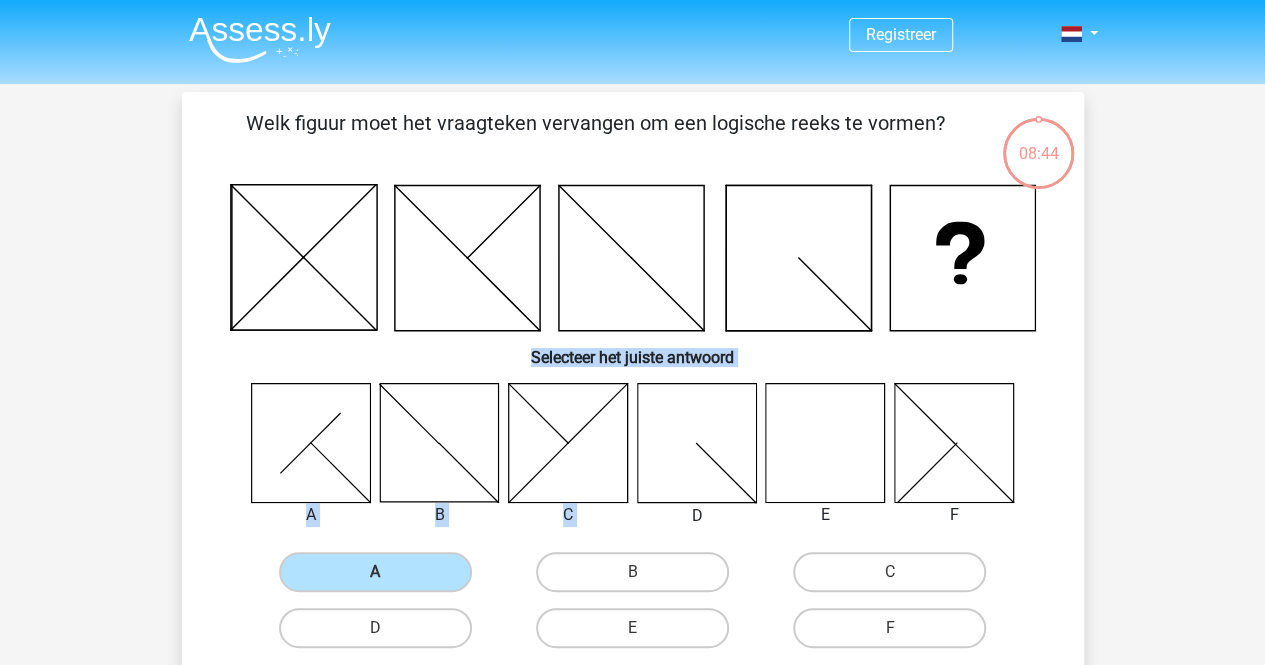 click on "B" at bounding box center [638, 578] 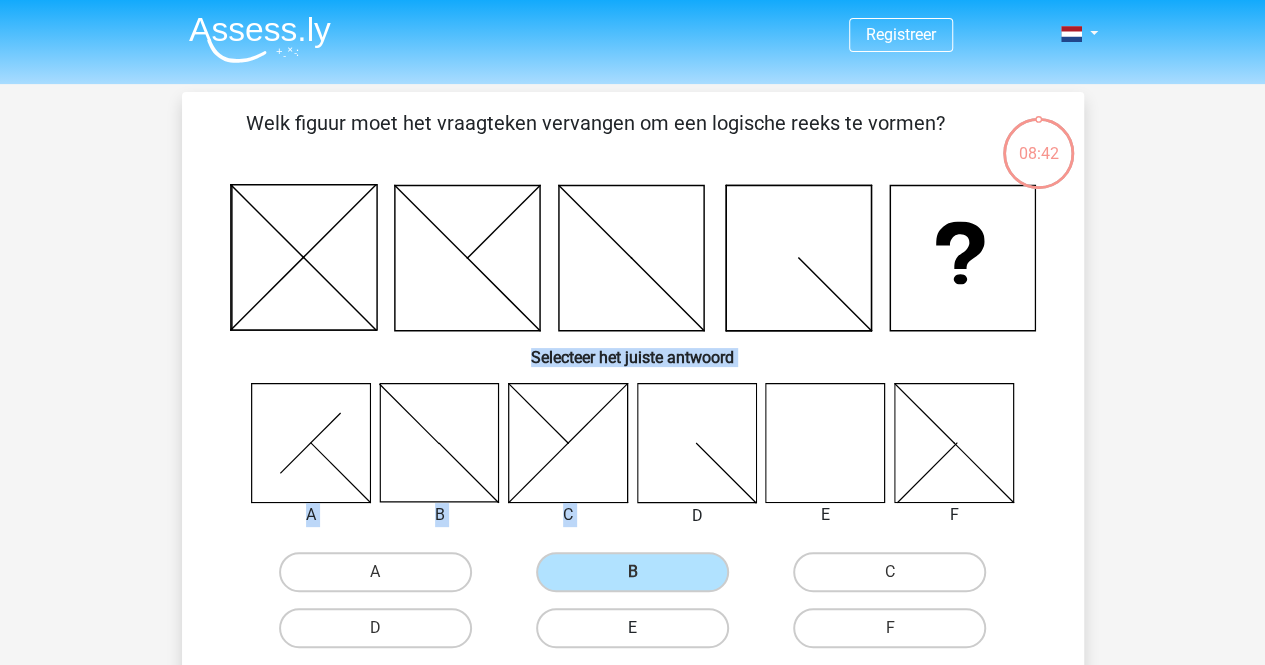 click on "E" at bounding box center [632, 628] 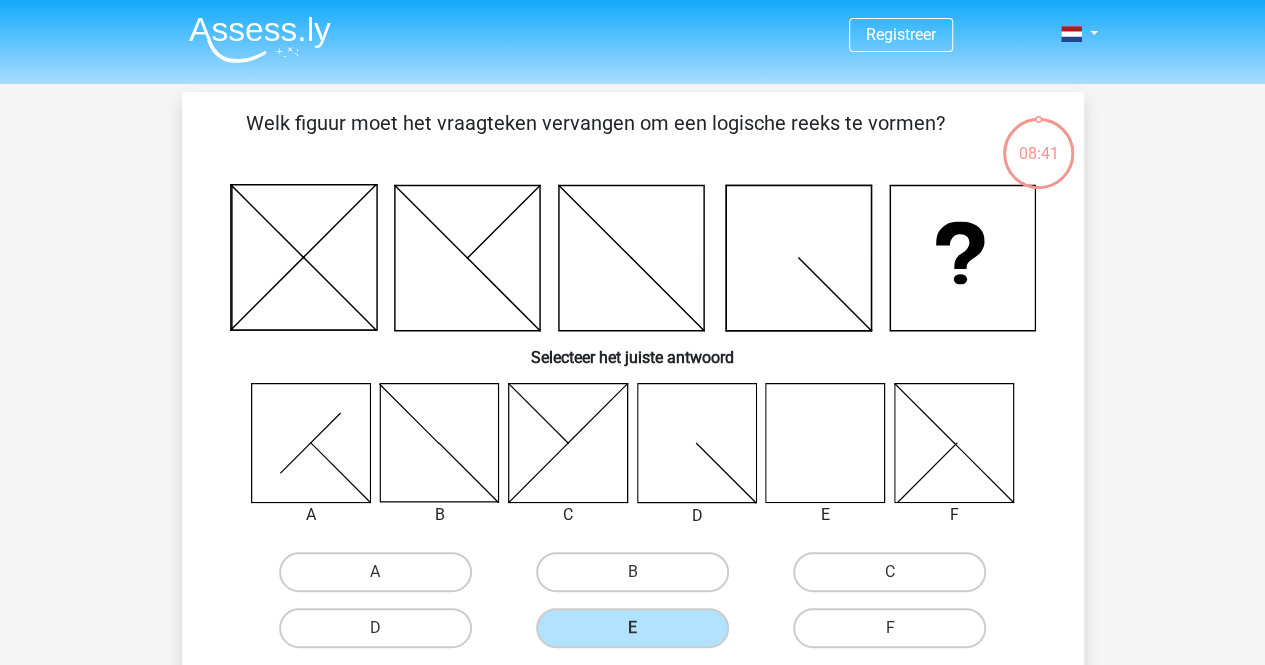 click on "Registreer
Nederlands
English" at bounding box center [632, 657] 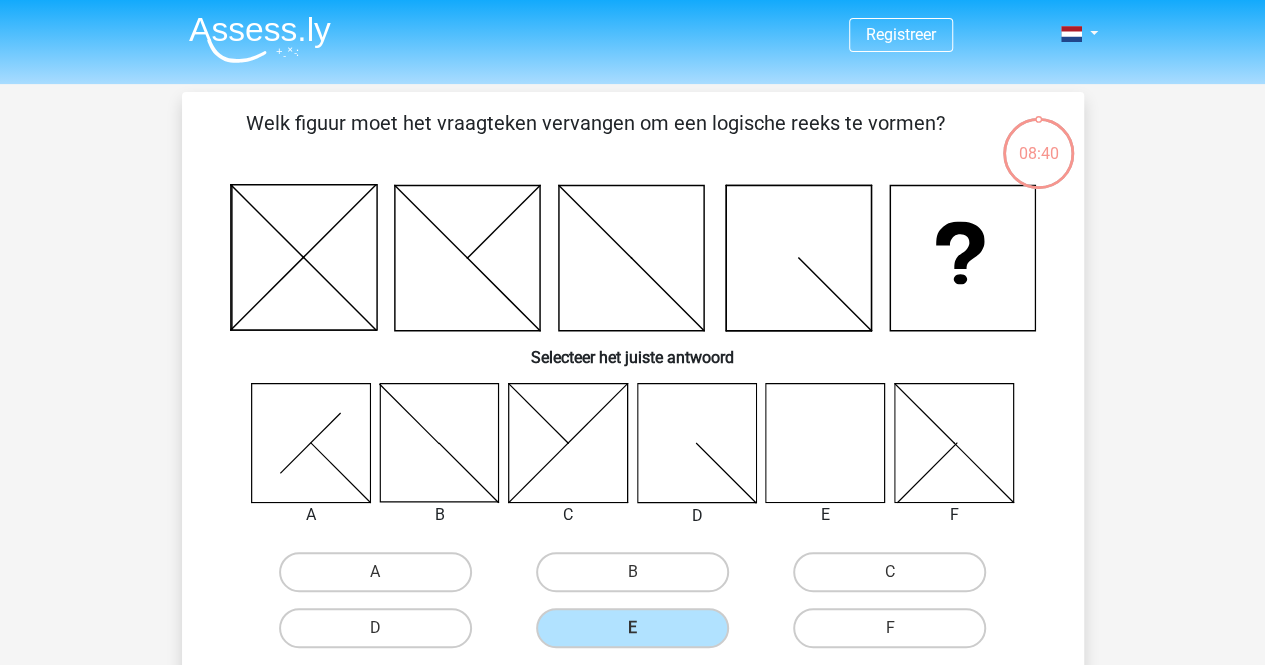 click on "Registreer
Nederlands
English" at bounding box center (632, 657) 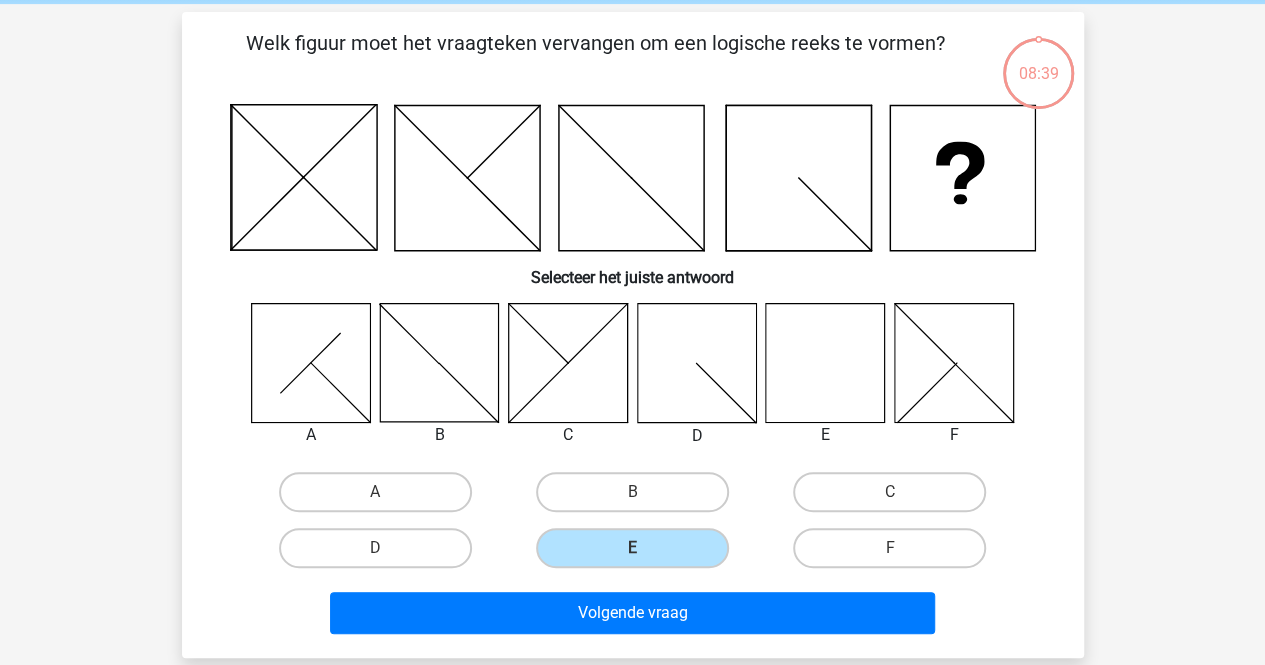 scroll, scrollTop: 200, scrollLeft: 0, axis: vertical 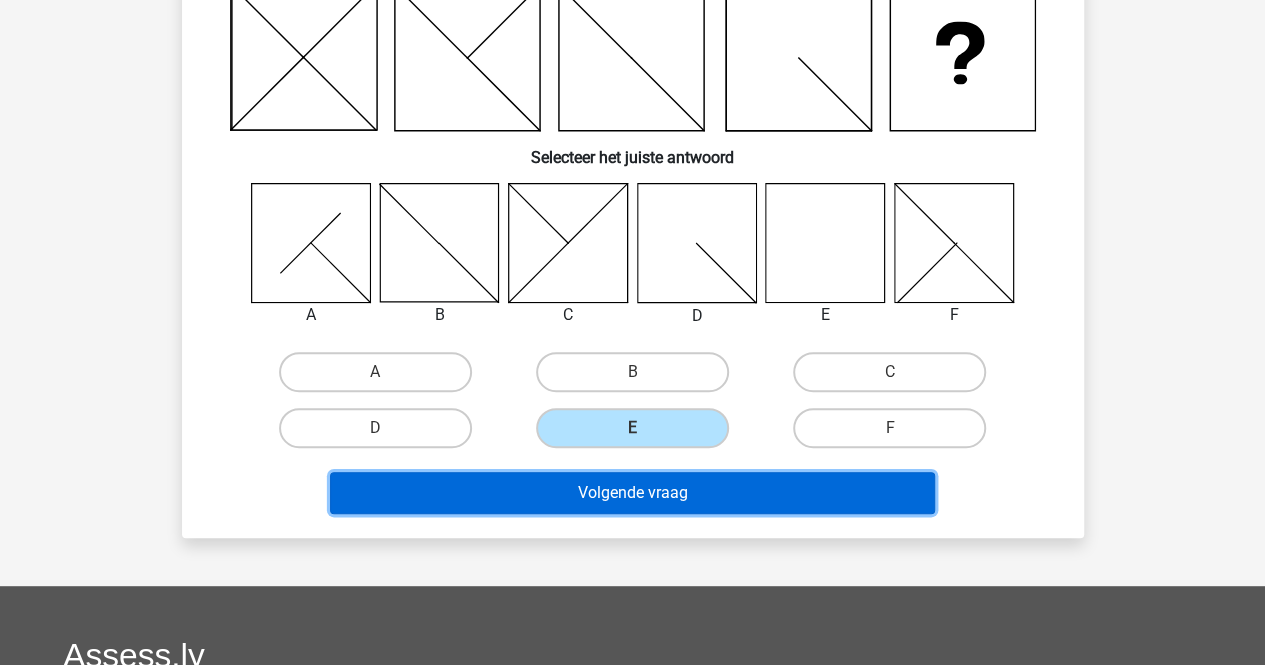 click on "Volgende vraag" at bounding box center [632, 493] 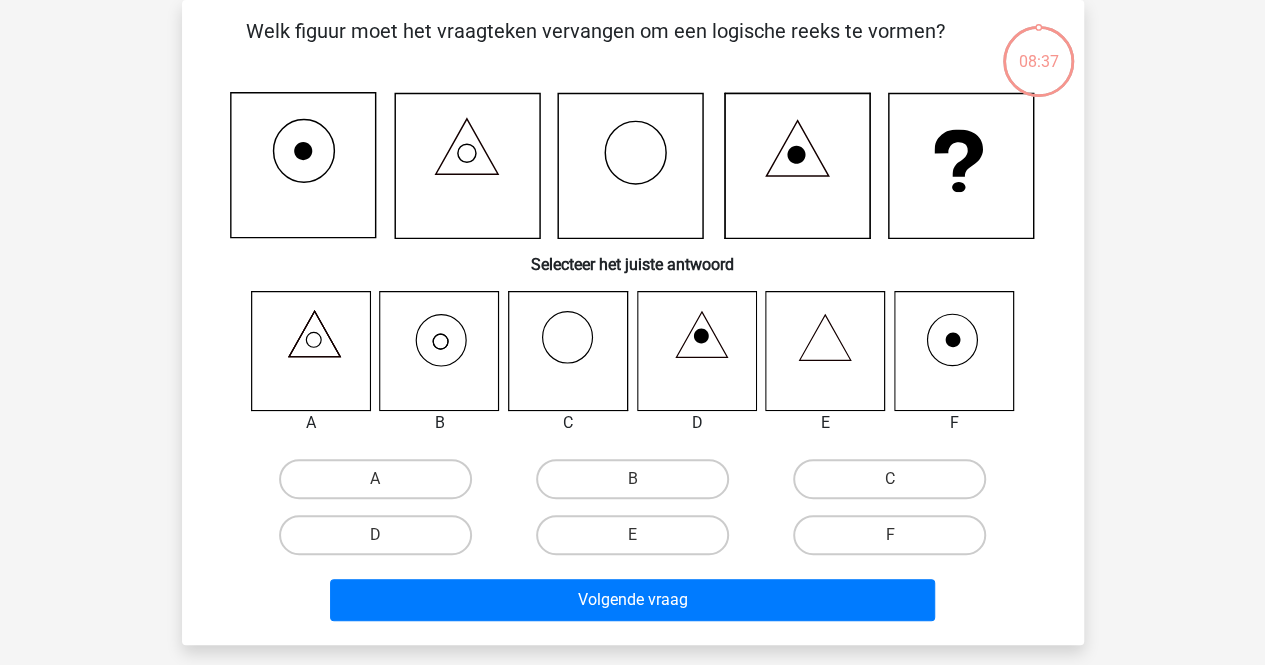 scroll, scrollTop: 92, scrollLeft: 0, axis: vertical 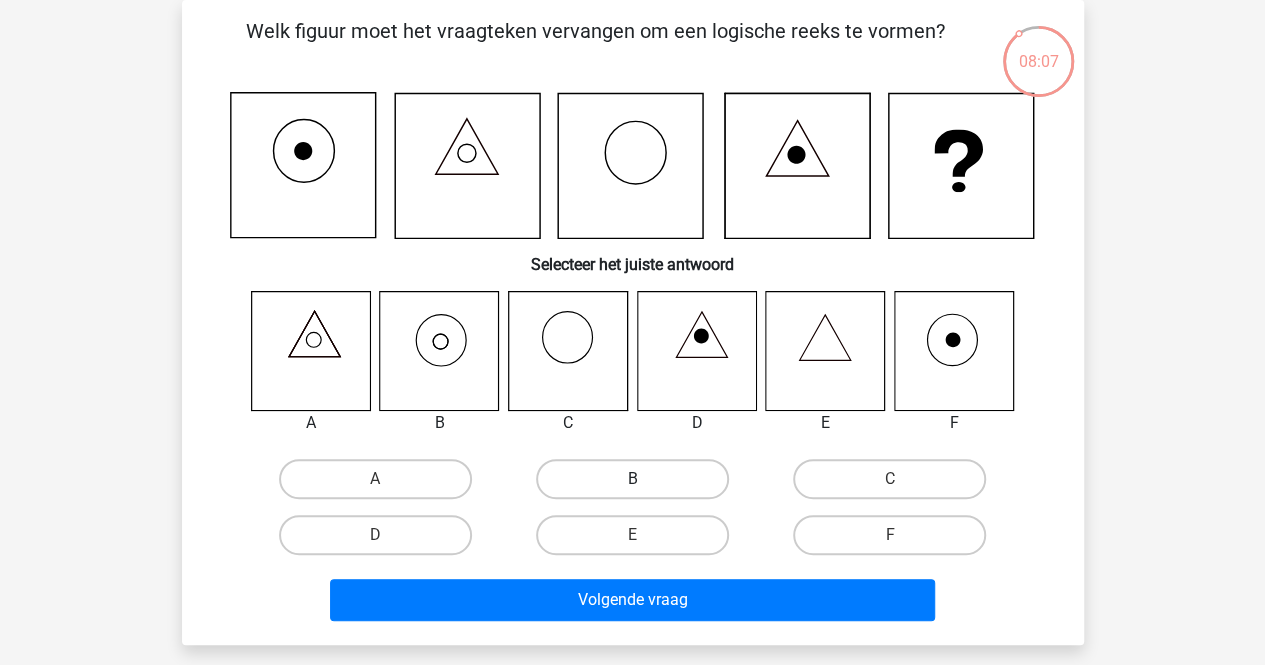 click on "B" at bounding box center [632, 479] 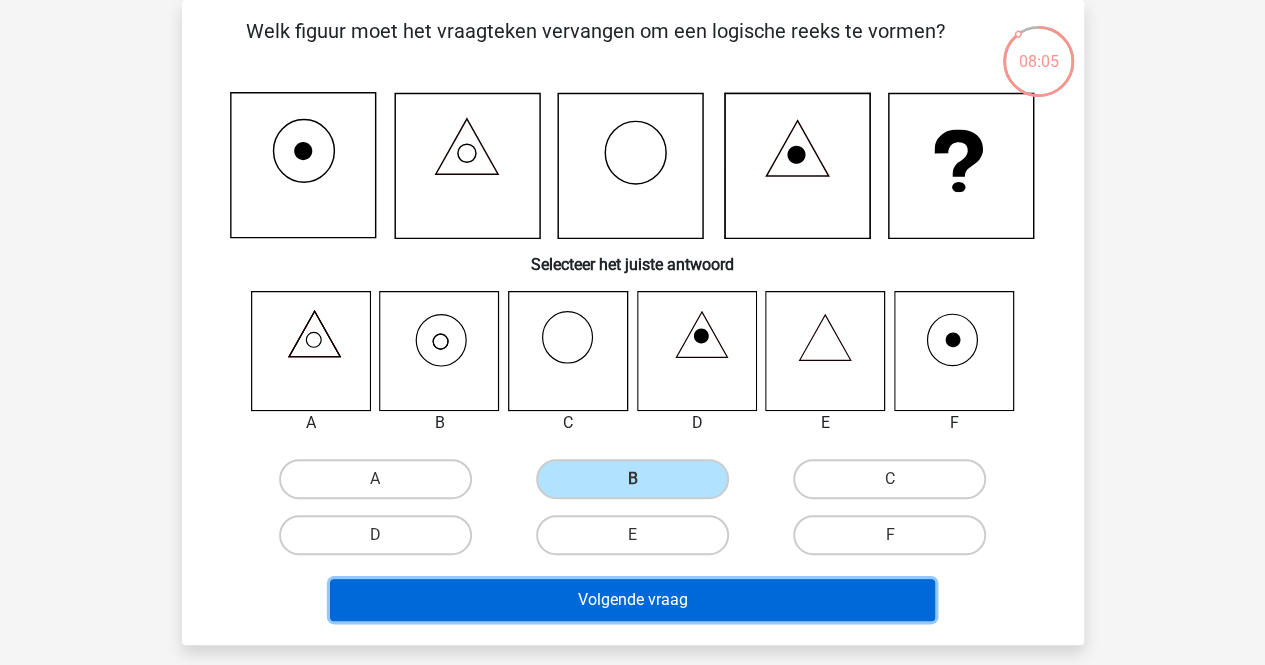 click on "Volgende vraag" at bounding box center (632, 600) 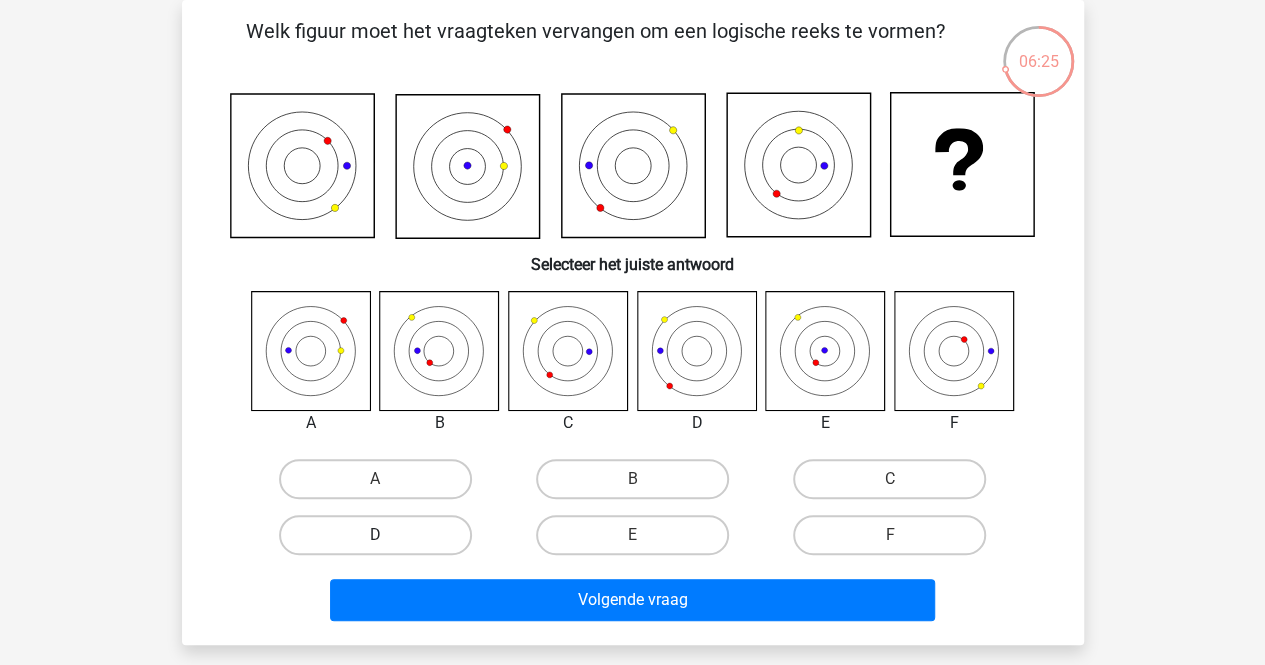 click on "D" at bounding box center (375, 535) 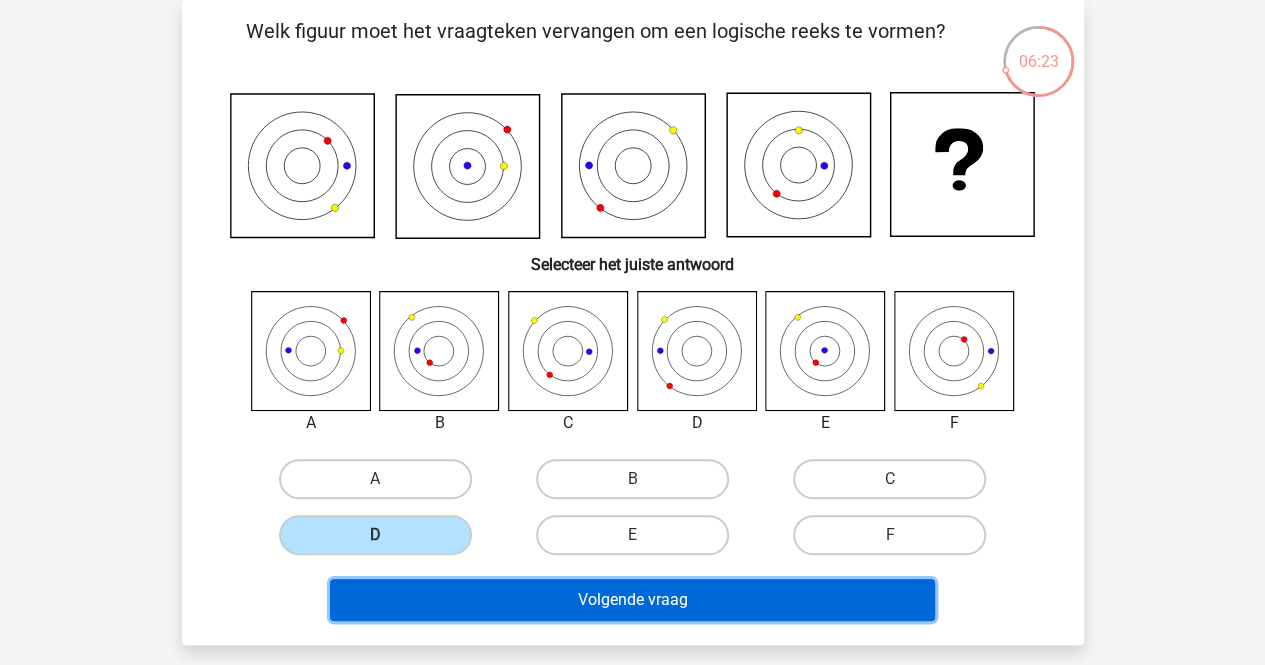 click on "Volgende vraag" at bounding box center (632, 600) 